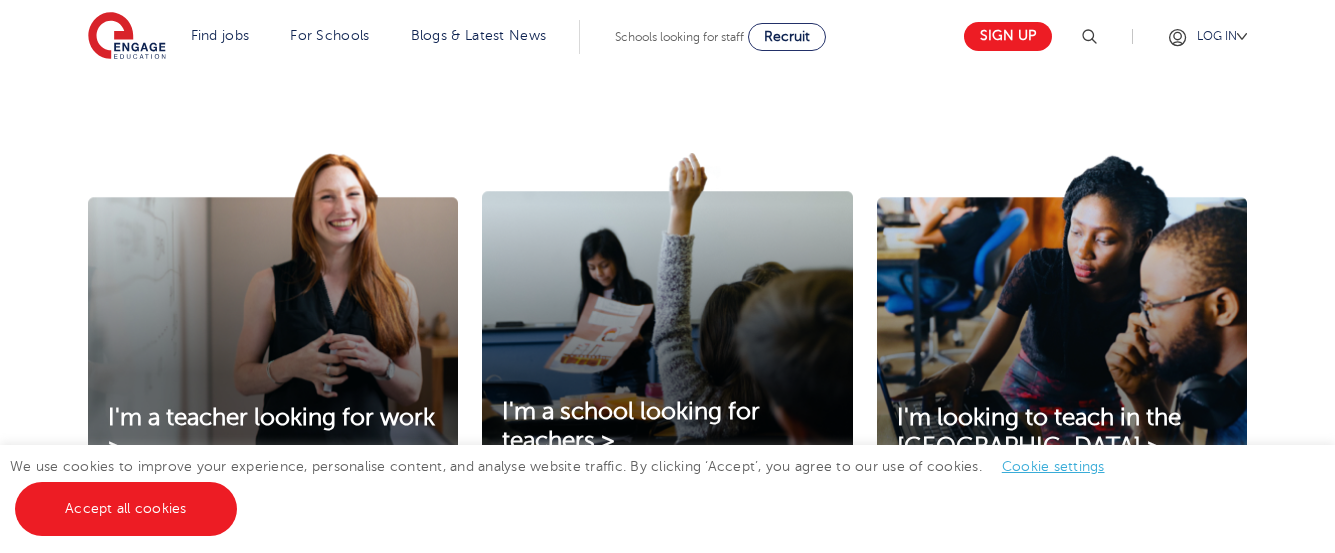 scroll, scrollTop: 628, scrollLeft: 0, axis: vertical 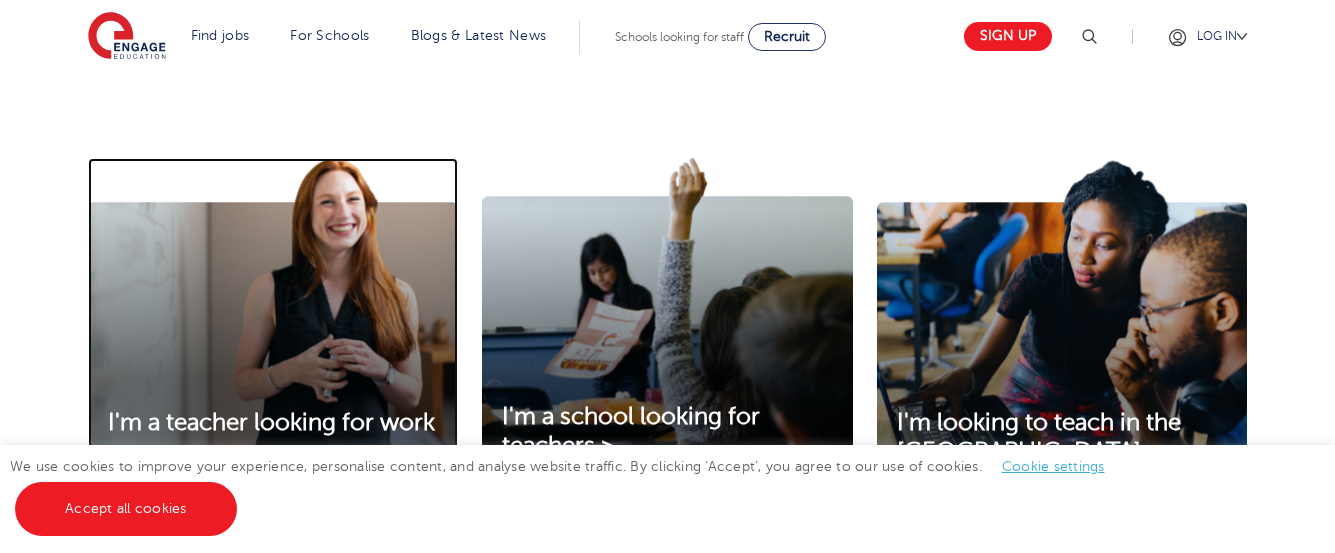 click at bounding box center [273, 325] 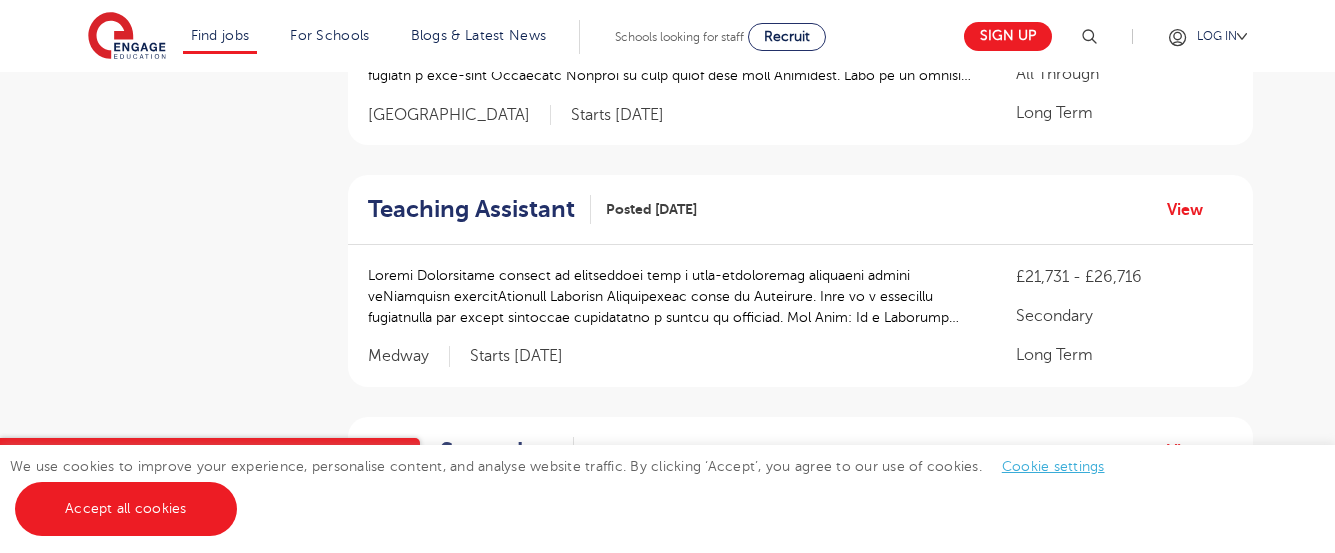 scroll, scrollTop: 1373, scrollLeft: 0, axis: vertical 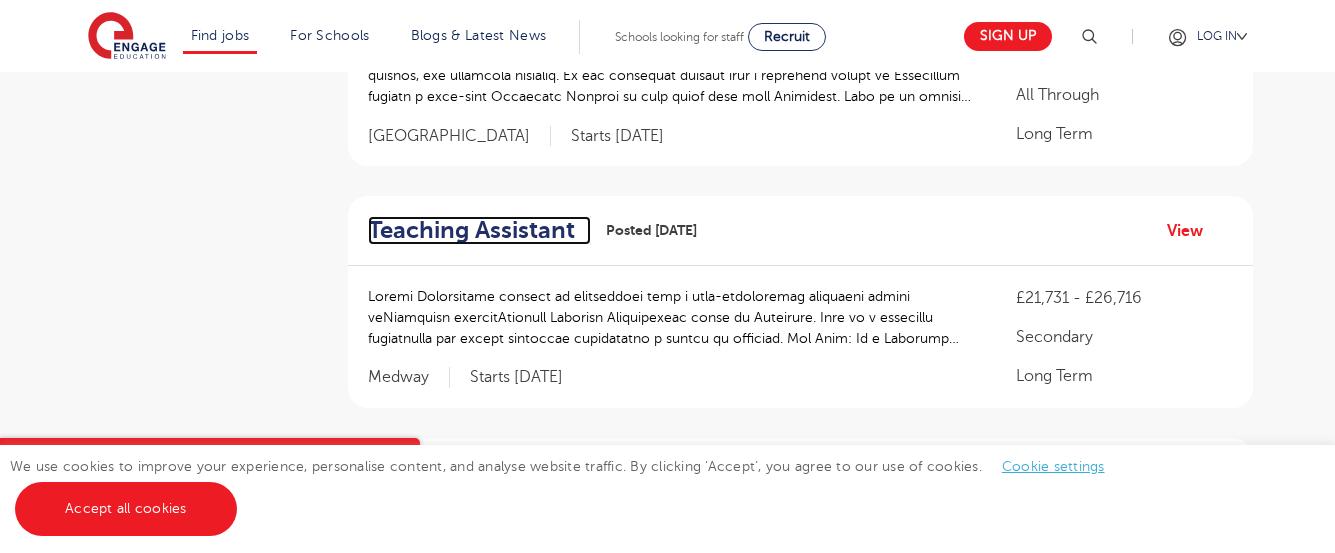 click on "Teaching Assistant" at bounding box center [471, 230] 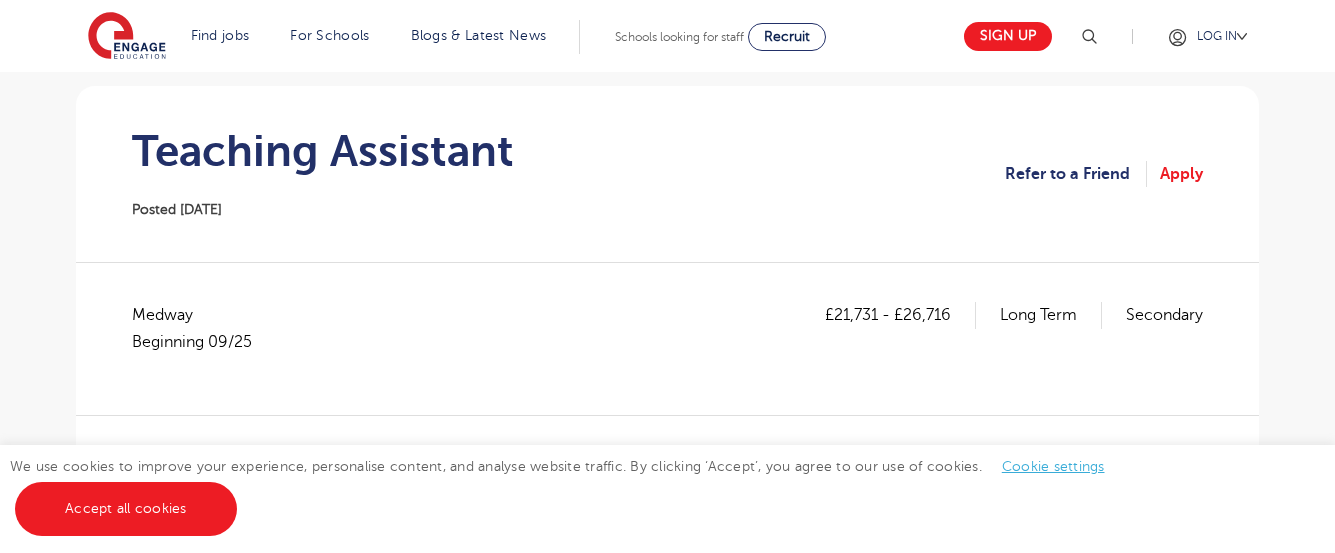 scroll, scrollTop: 186, scrollLeft: 0, axis: vertical 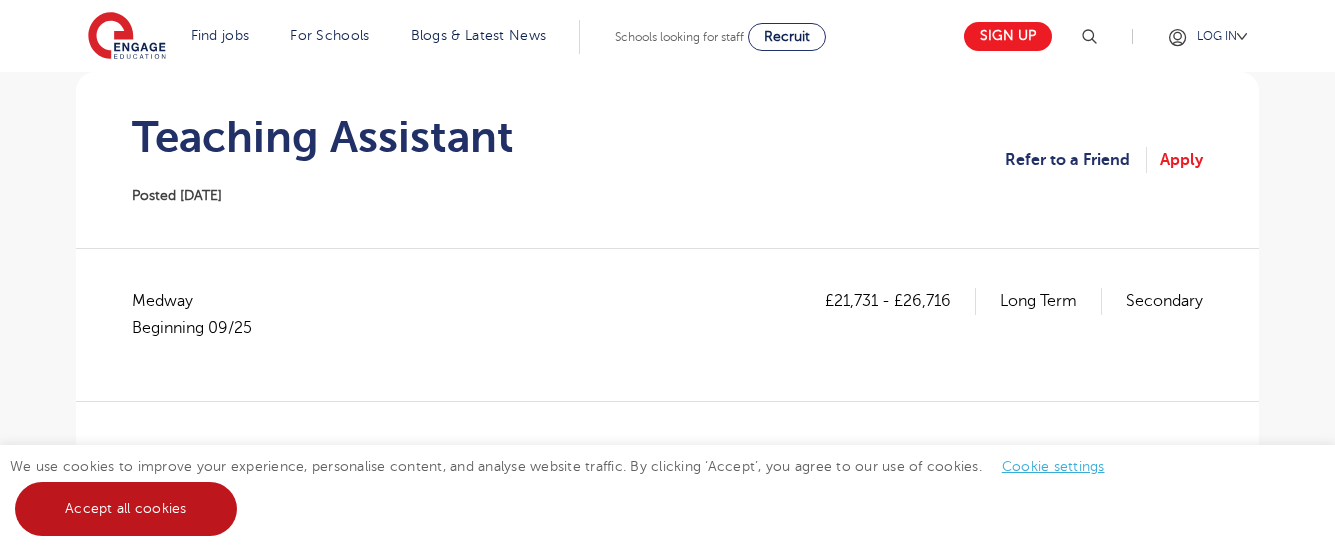 click on "Accept all cookies" at bounding box center (126, 509) 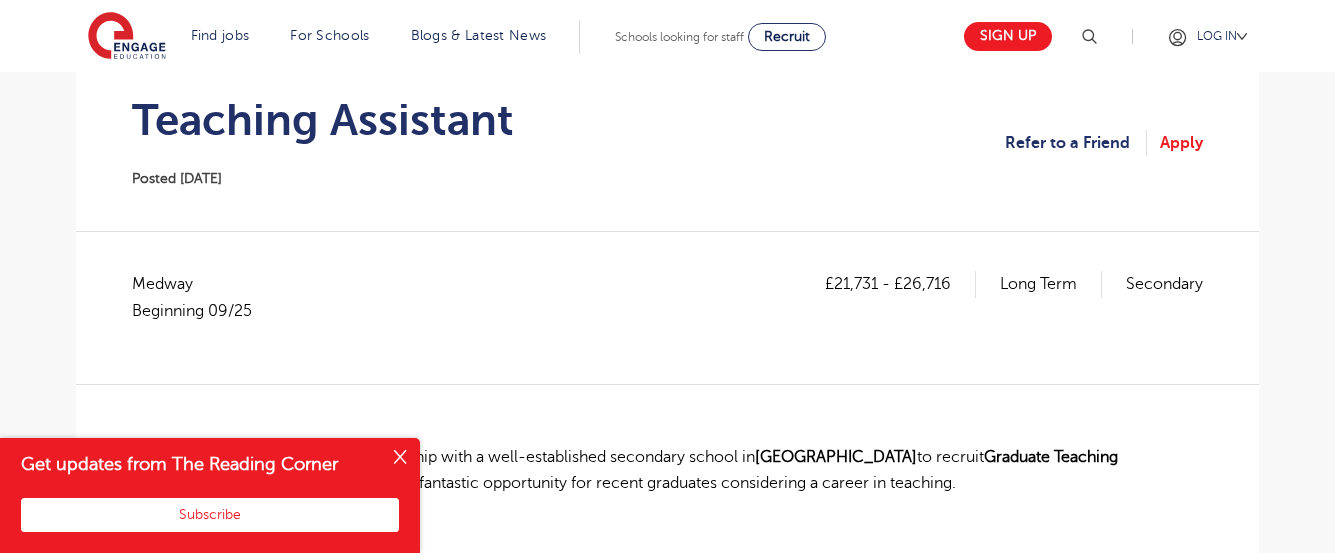 scroll, scrollTop: 197, scrollLeft: 0, axis: vertical 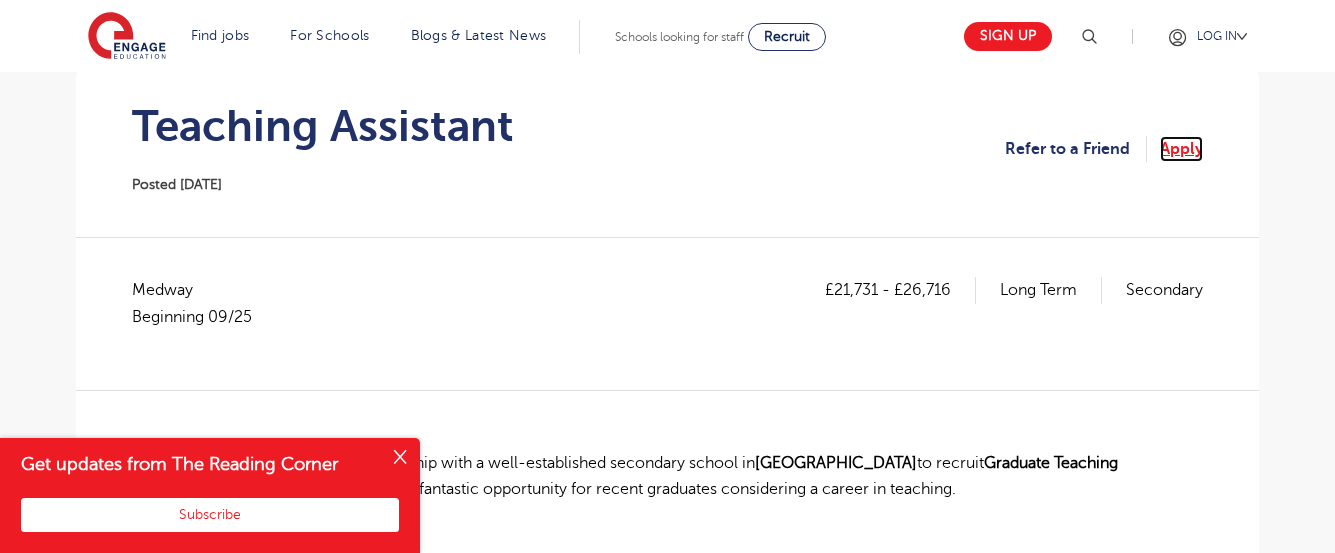 click on "Apply" at bounding box center (1181, 149) 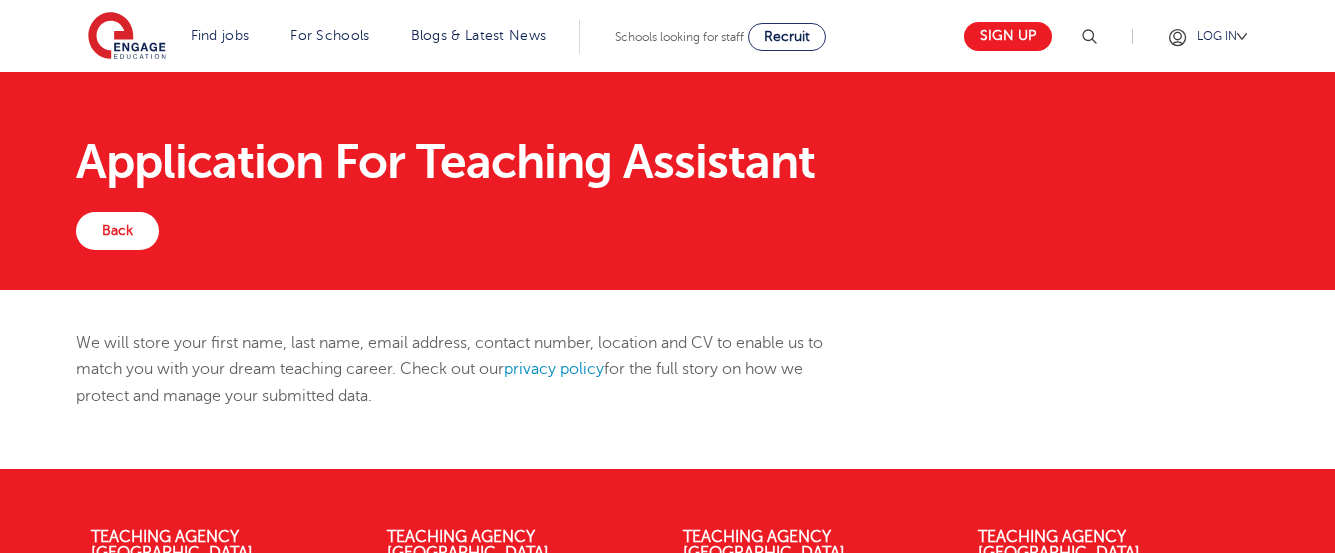 scroll, scrollTop: 0, scrollLeft: 0, axis: both 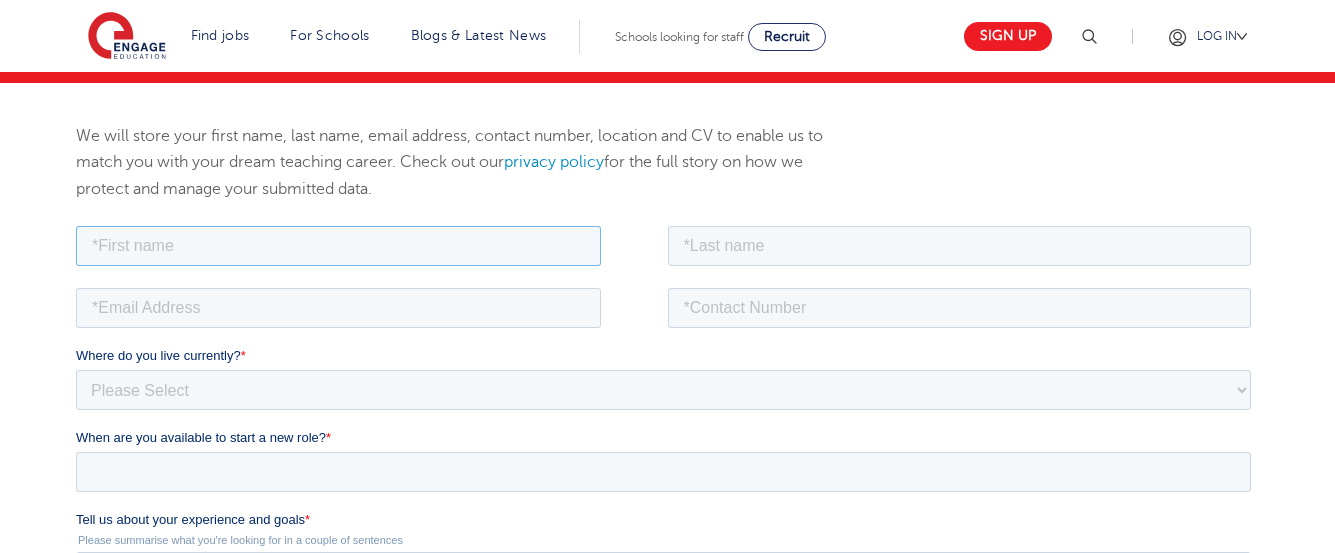 click at bounding box center [338, 245] 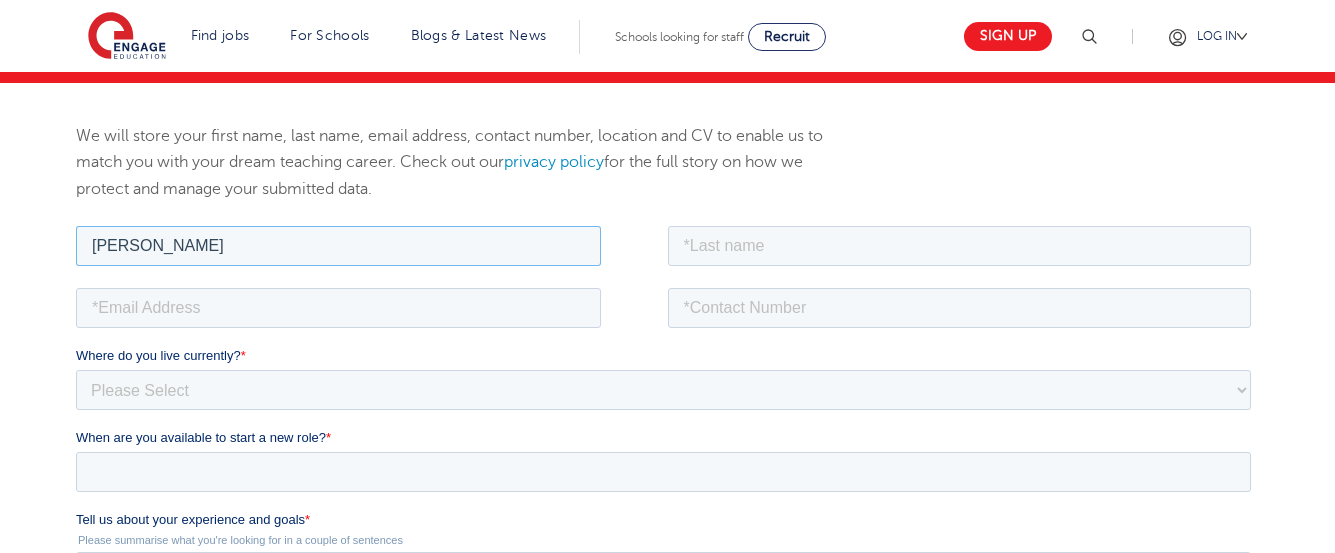 type on "Emma" 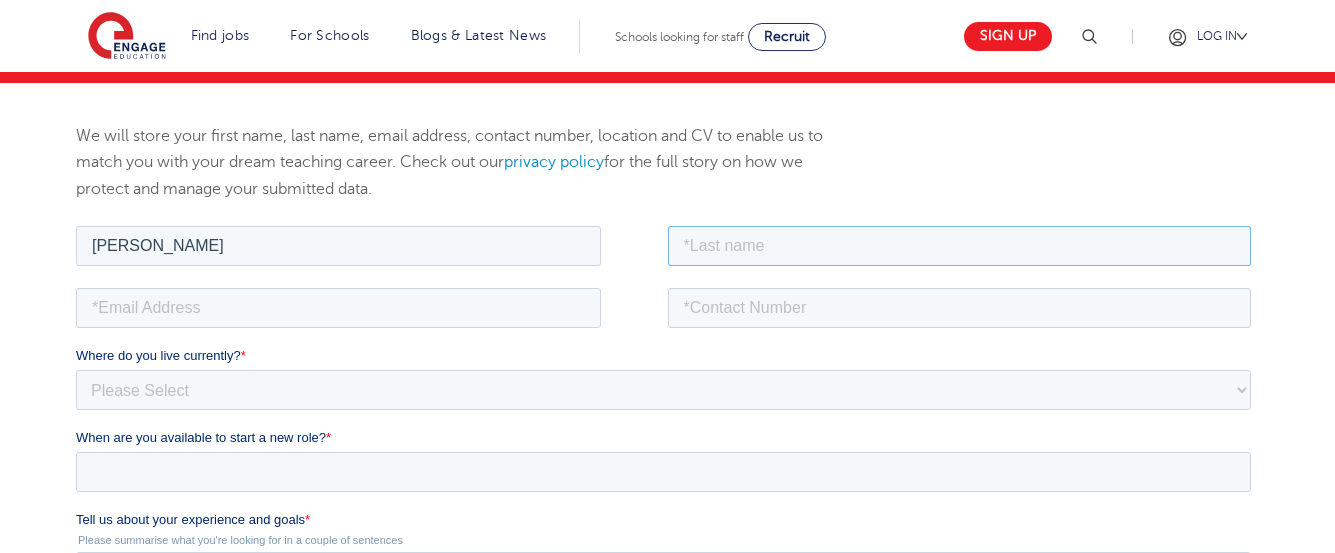 click at bounding box center (960, 245) 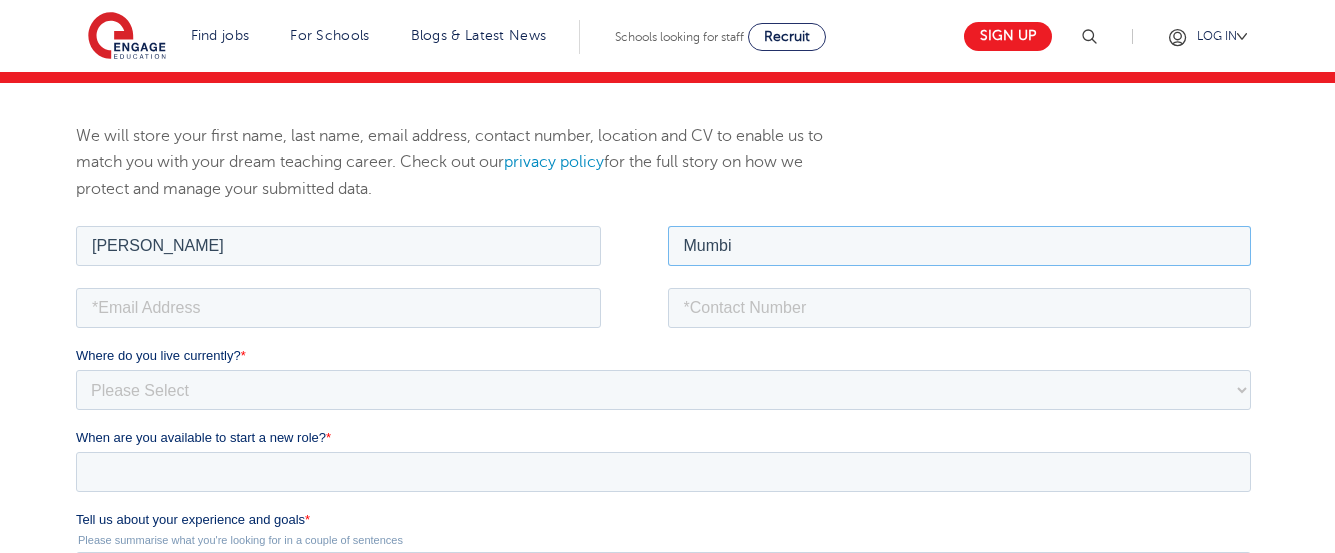 type on "Mumbi" 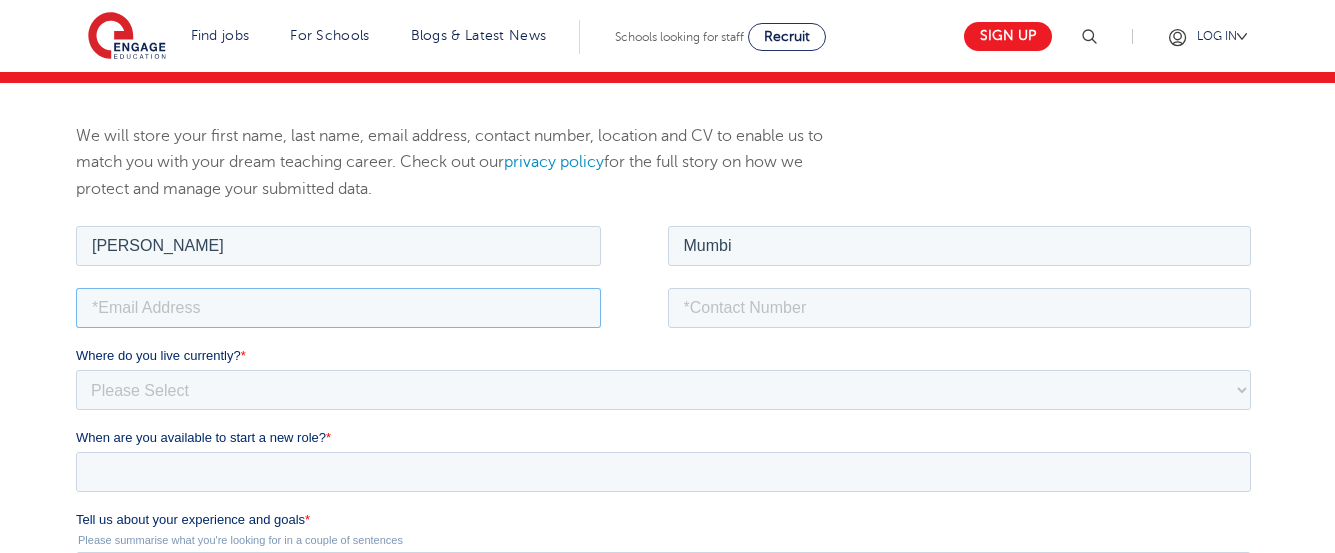 click at bounding box center (338, 307) 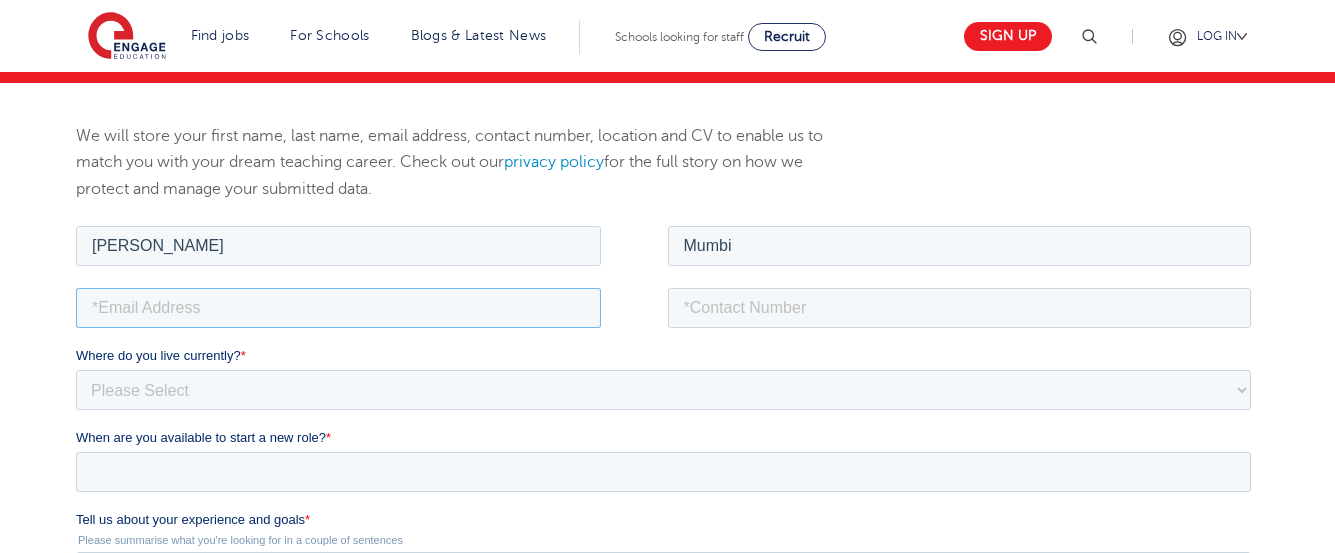 type on "emmamumbi32@gmail.com" 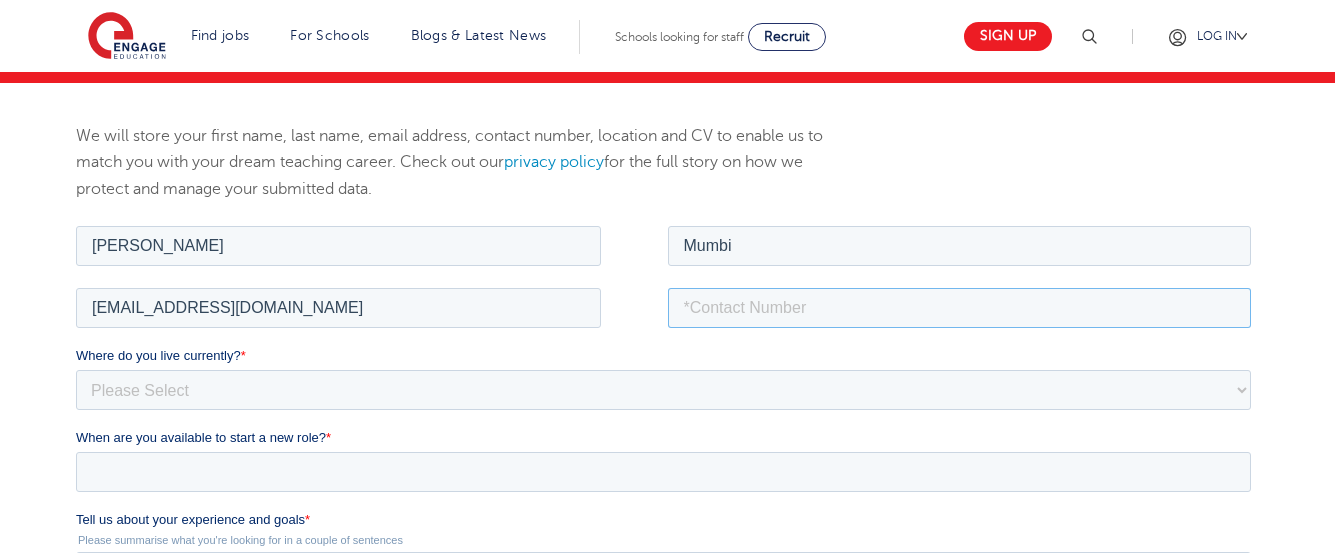click at bounding box center [960, 307] 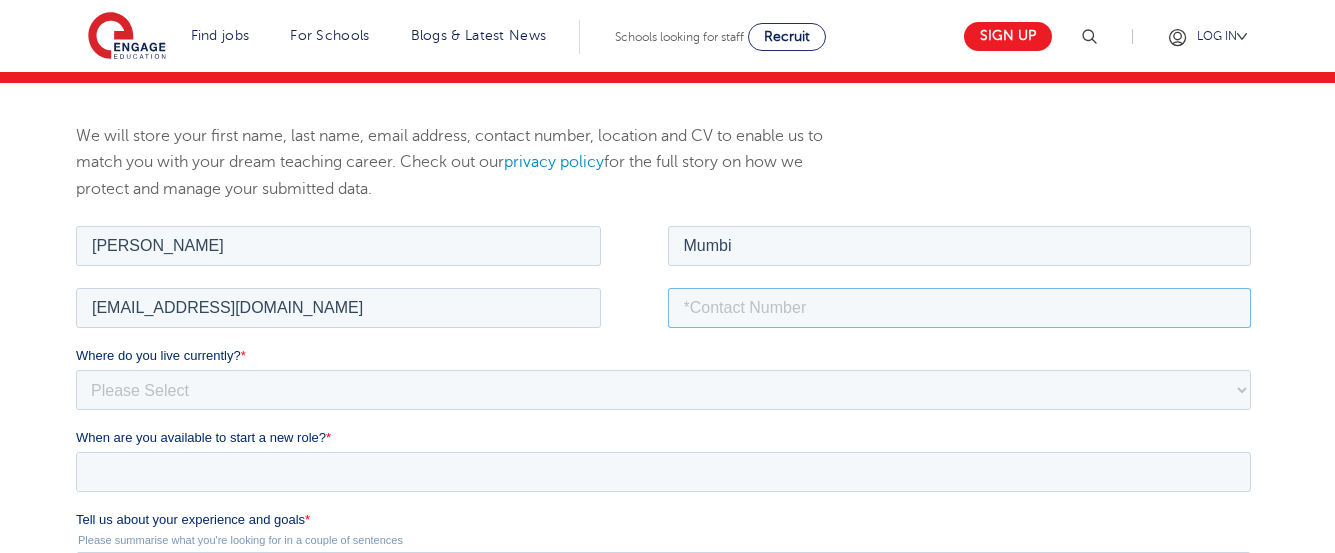 type on "254794770892" 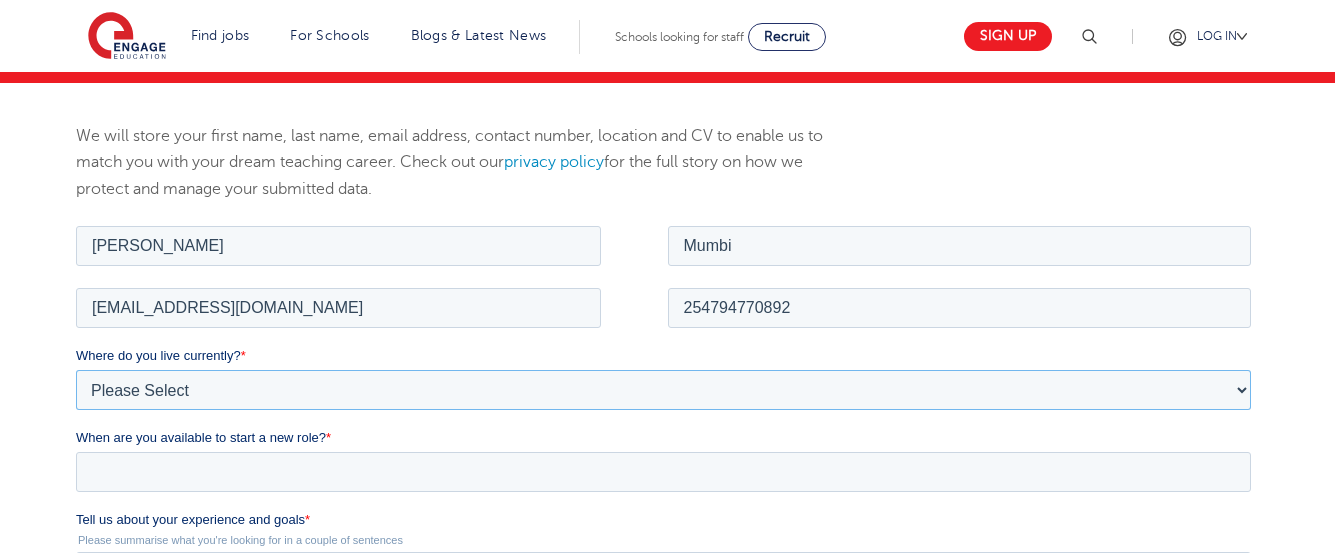 click on "Please Select UK Canada Ireland Australia New Zealand Europe USA South Africa Jamaica Africa Asia Middle East South America Caribbean" at bounding box center (663, 389) 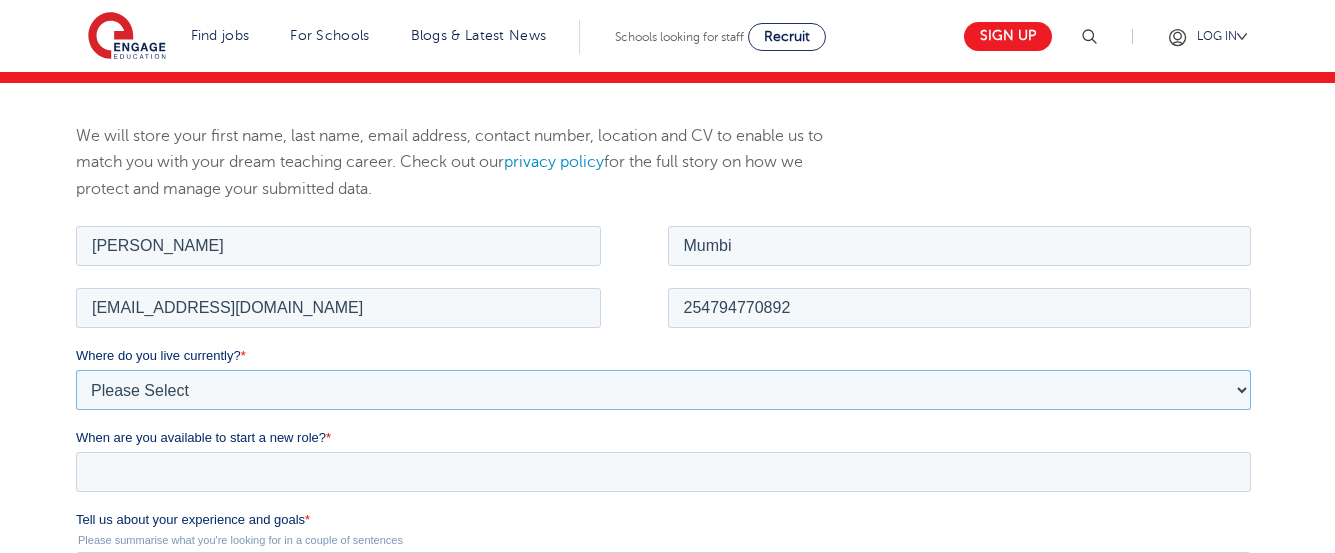 select on "Africa" 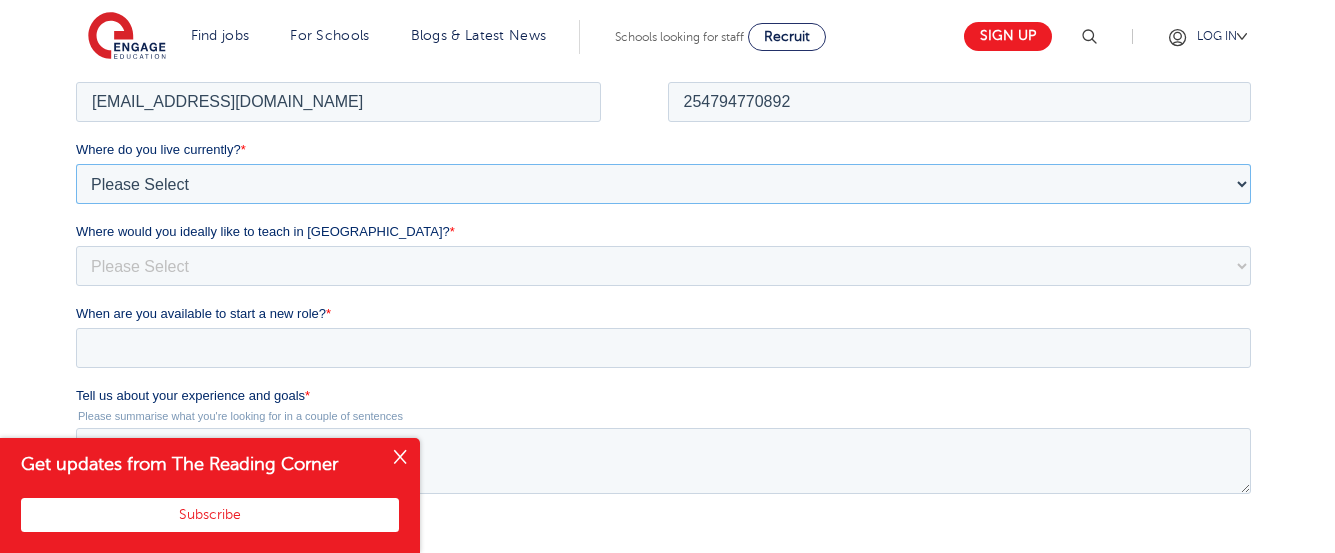 scroll, scrollTop: 414, scrollLeft: 0, axis: vertical 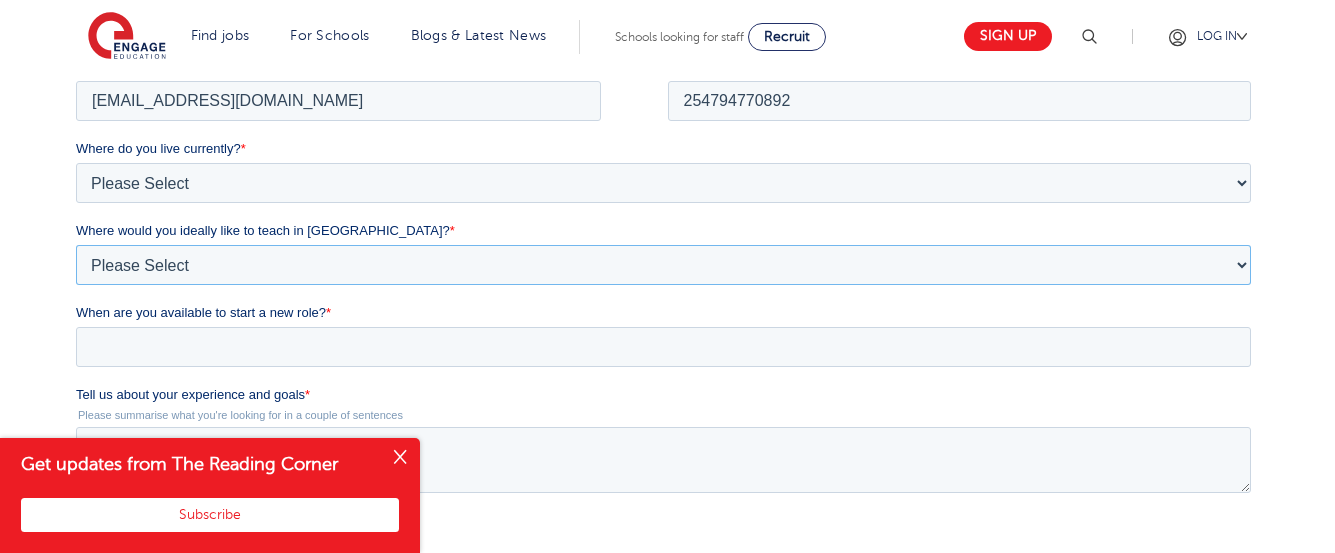 click on "Please Select I'm flexible! London Any city in England Greater London/Home Counties Somewhere more rural" at bounding box center (663, 264) 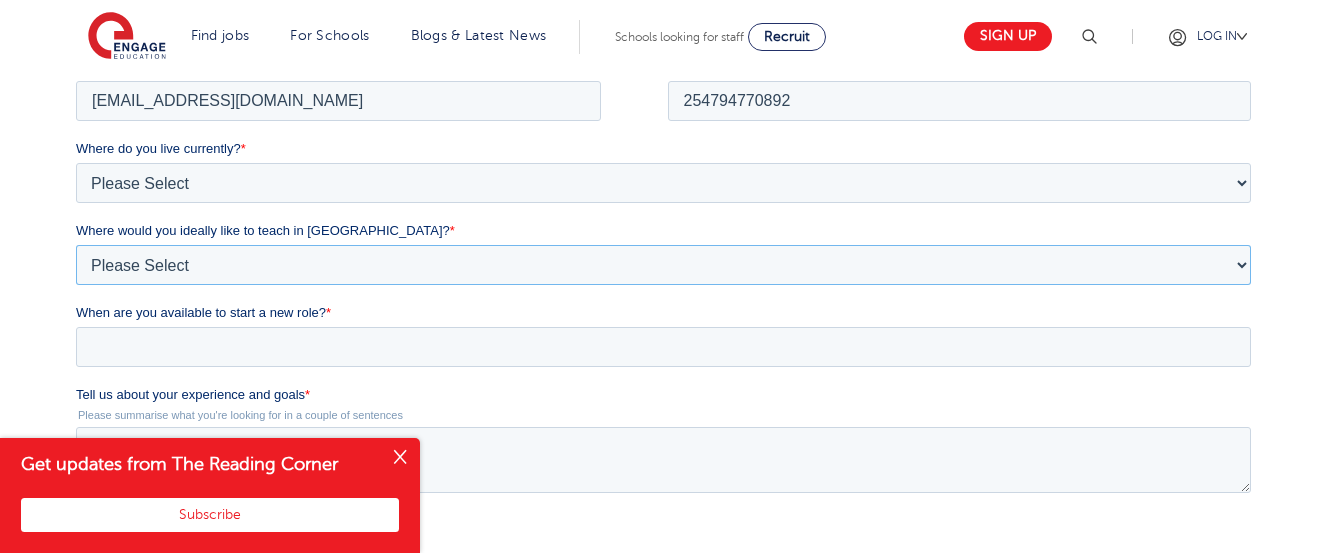 select on "Flexible" 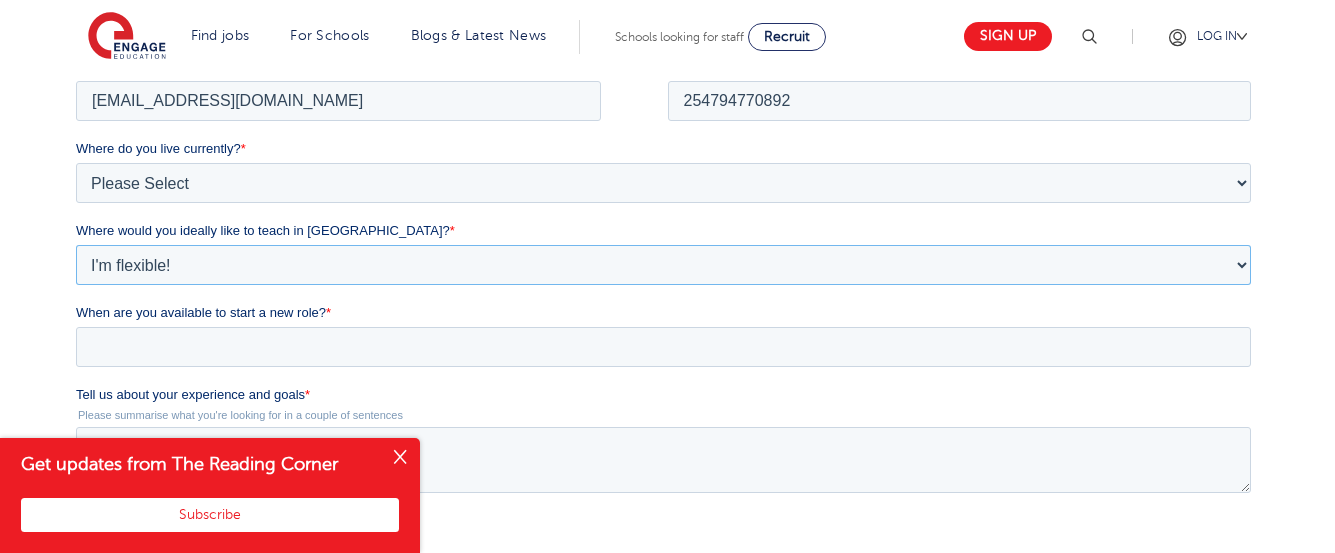 click on "Please Select I'm flexible! London Any city in England Greater London/Home Counties Somewhere more rural" at bounding box center [663, 264] 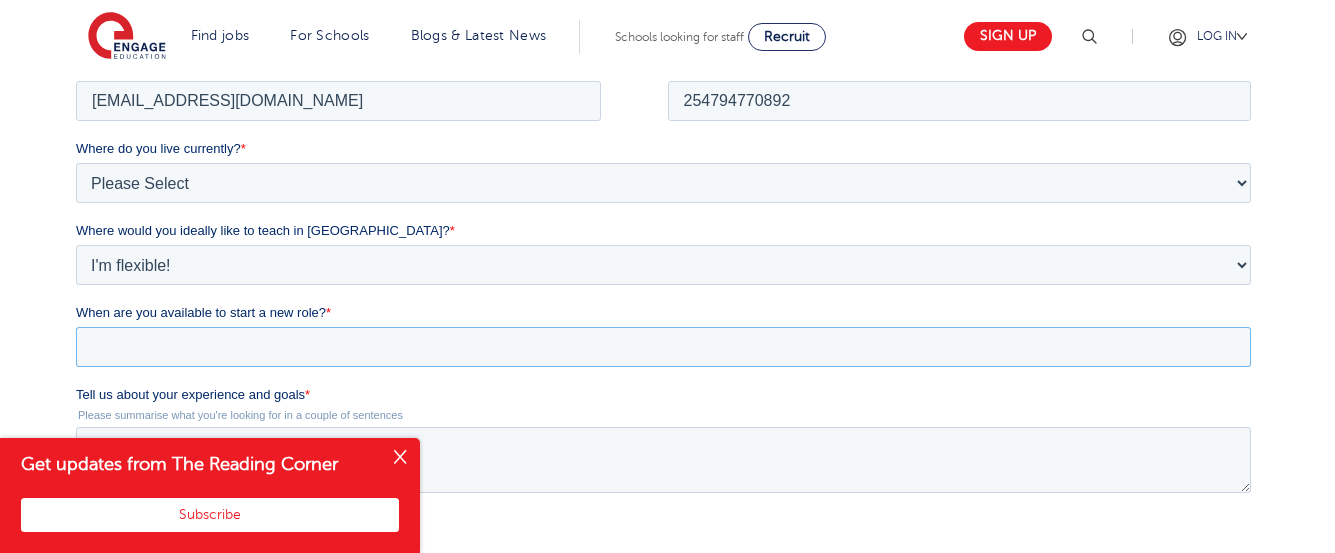 click on "When are you available to start a new role? *" at bounding box center (663, 346) 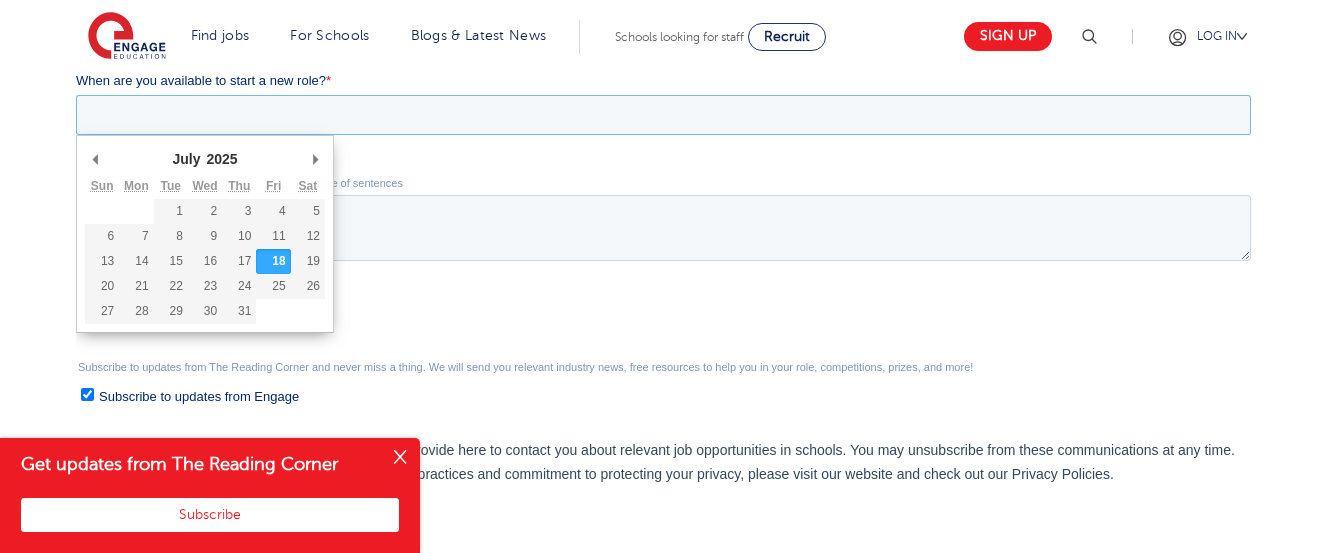 scroll, scrollTop: 649, scrollLeft: 0, axis: vertical 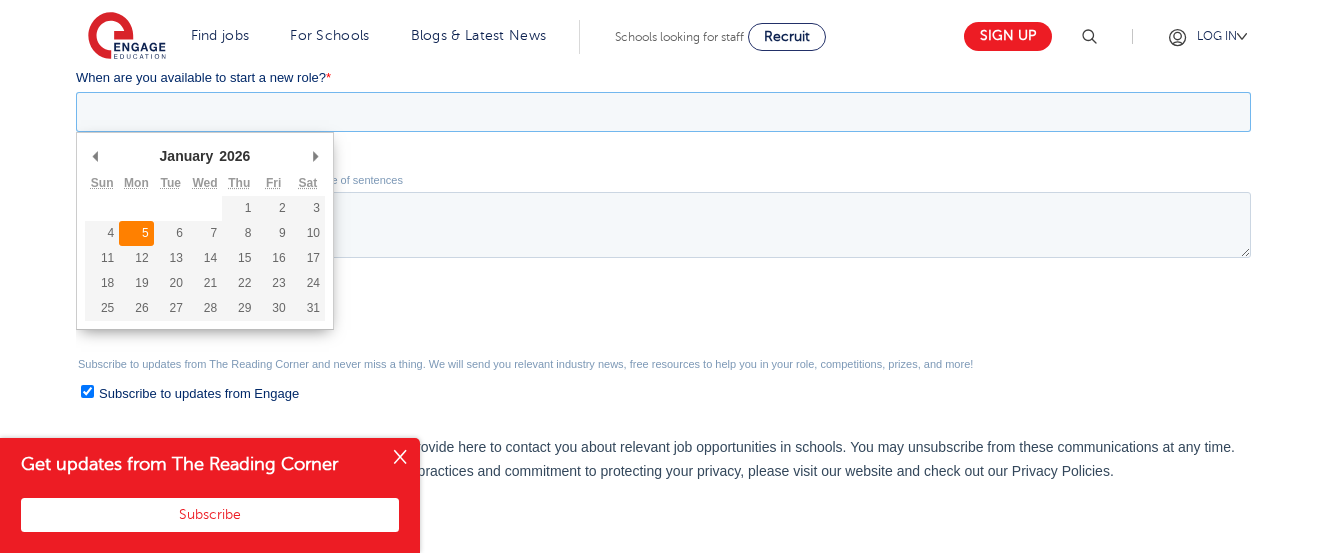 type on "2026-01-05" 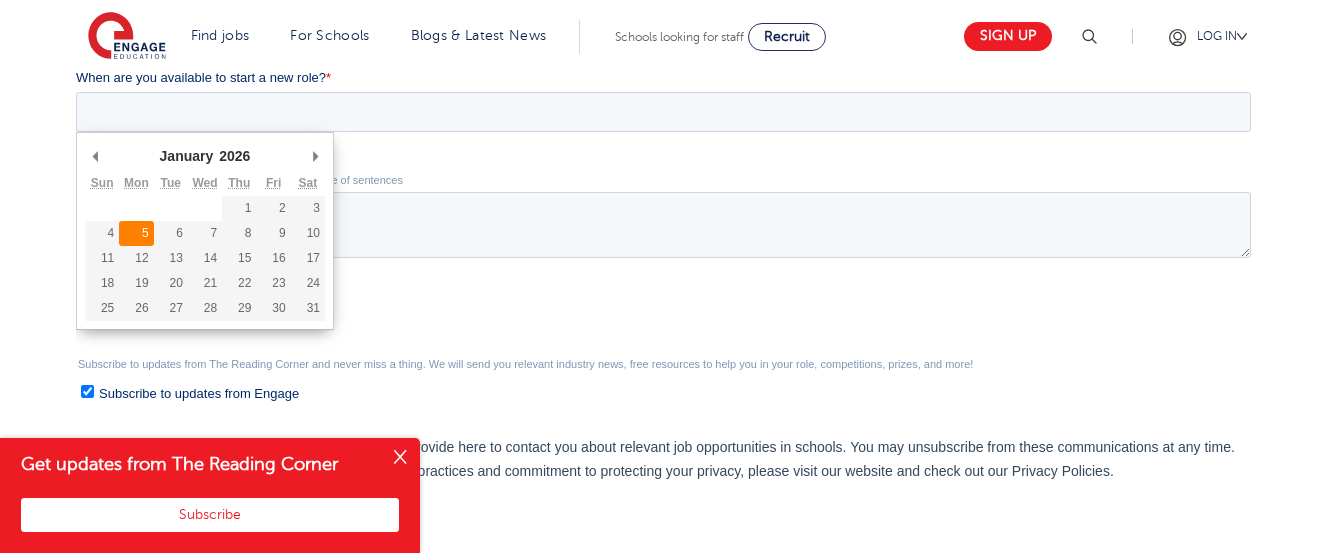 type on "2026/01/05" 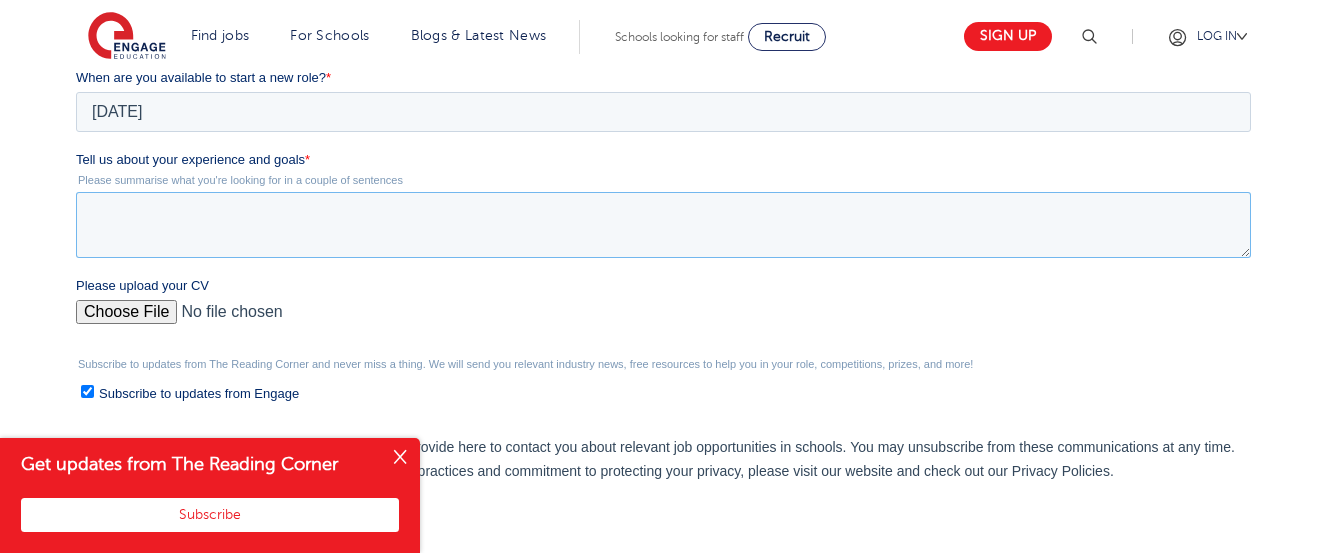 paste on "Dear Hiring Manager,
I am writing to express my enthusiastic interest in the position of a Mathematics teacher at your school. As a dedicated secondary school teacher of Mathematics, I am confident that my skills and passion for education would make me an excellent fit for your team.
In addition to my teaching practice experience, I possess excellent communication and interpersonal skills, which enable me to build strong relationships with students, colleagues, and parents.I am proficient in both written and spoken English as well.
I have attached my CV, which provides further details about my qualifications and experience. I would welcome the opportunity to discuss my application and how I can contribute to the success of your school.
Thank you for considering my application.
Sincerely,
Emma Mumbi." 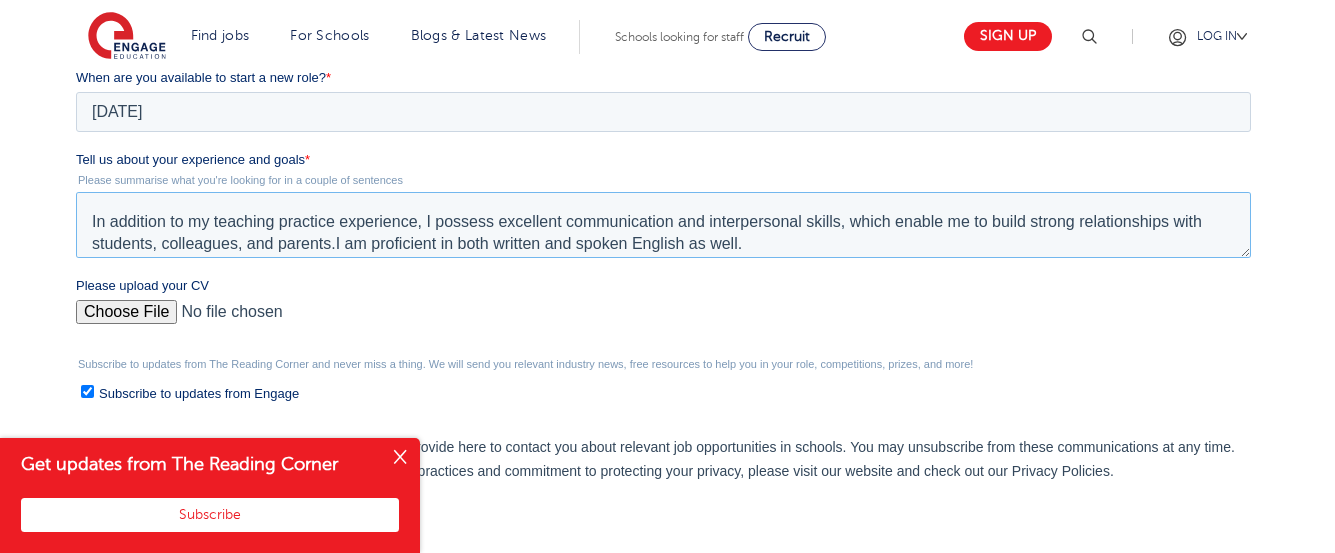 scroll, scrollTop: 101, scrollLeft: 0, axis: vertical 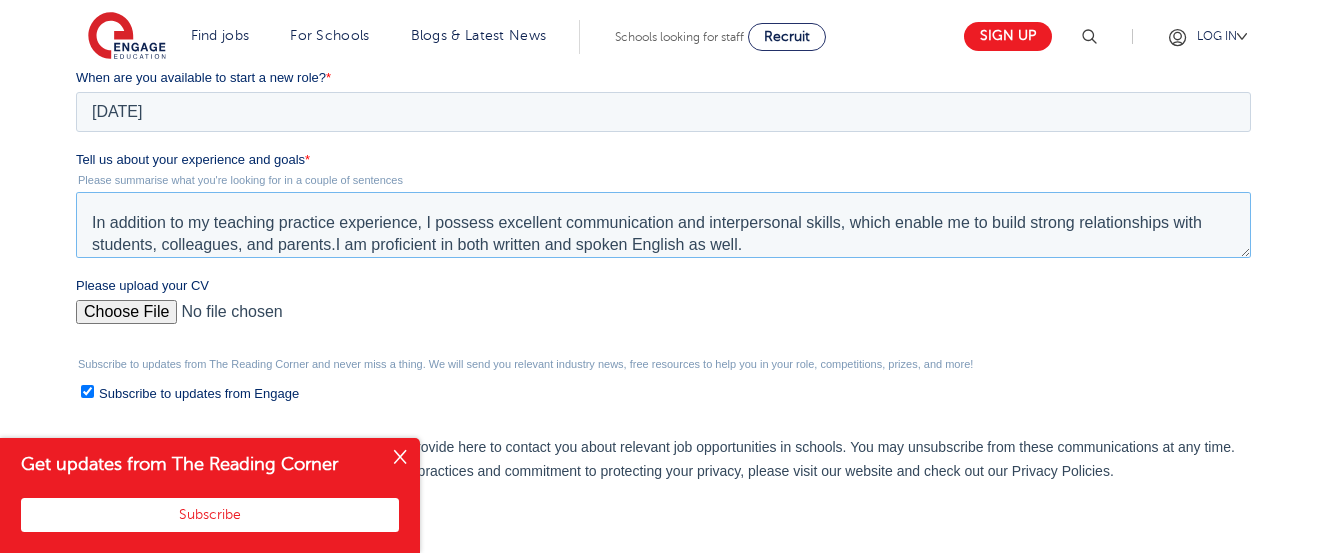 click on "Dear Hiring Manager,
I am writing to express my enthusiastic interest in the position of a Mathematics teacher at your school. As a dedicated secondary school teacher of Mathematics, I am confident that my skills and passion for education would make me an excellent fit for your team.
In addition to my teaching practice experience, I possess excellent communication and interpersonal skills, which enable me to build strong relationships with students, colleagues, and parents.I am proficient in both written and spoken English as well.
I have attached my CV, which provides further details about my qualifications and experience. I would welcome the opportunity to discuss my application and how I can contribute to the success of your school.
Thank you for considering my application.
Sincerely,
Emma Mumbi." at bounding box center [663, 225] 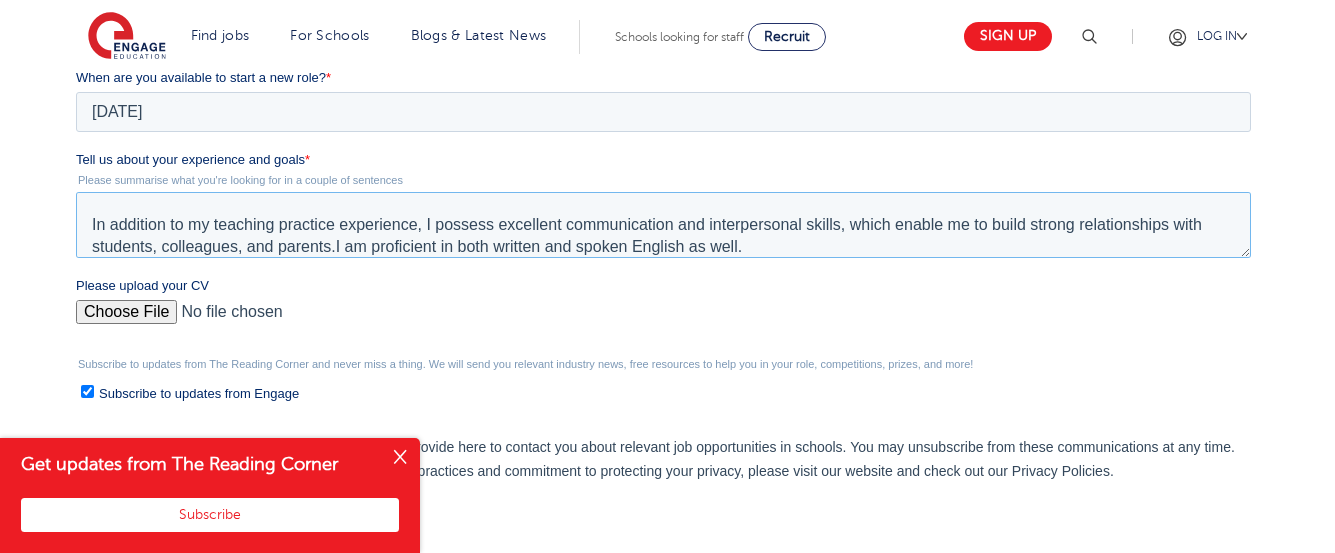 scroll, scrollTop: 100, scrollLeft: 0, axis: vertical 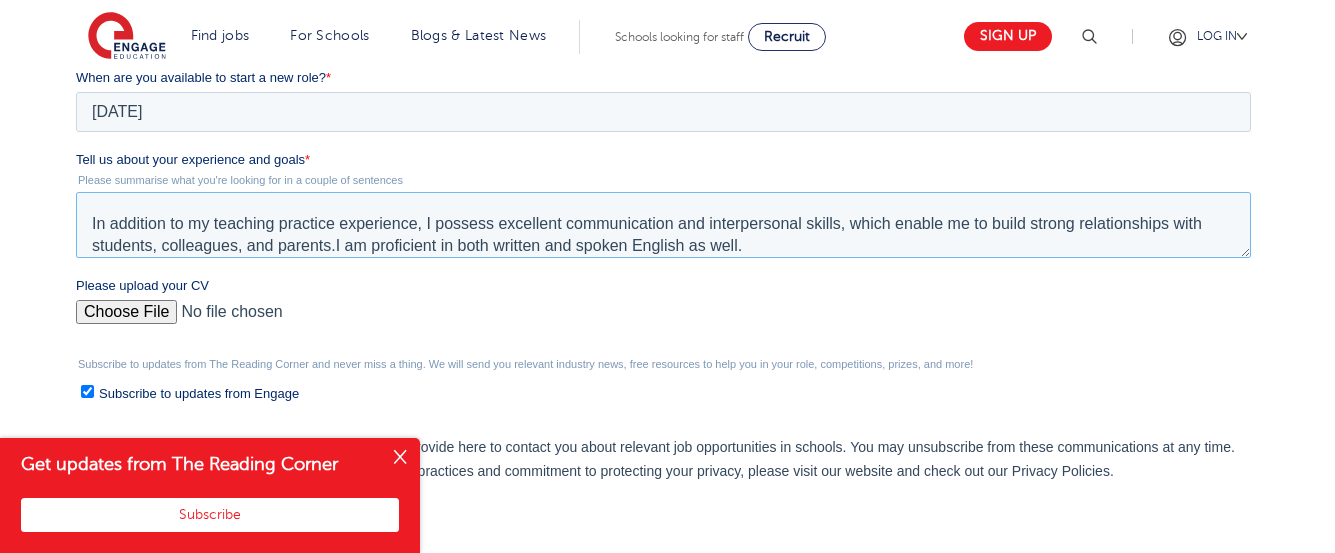 click on "Dear Hiring Manager,
I am writing to express my enthusiastic interest in the position of a Mathematics teacher at your school. As a dedicated secondary school teacher of Mathematics, I am confident that my skills and passion for education would make me an excellent fit for your team. In addition am open to start working as a teaching assistant.
In addition to my teaching practice experience, I possess excellent communication and interpersonal skills, which enable me to build strong relationships with students, colleagues, and parents.I am proficient in both written and spoken English as well.
I have attached my CV, which provides further details about my qualifications and experience. I would welcome the opportunity to discuss my application and how I can contribute to the success of your school.
Thank you for considering my application.
Sincerely,
Emma Mumbi." at bounding box center (663, 225) 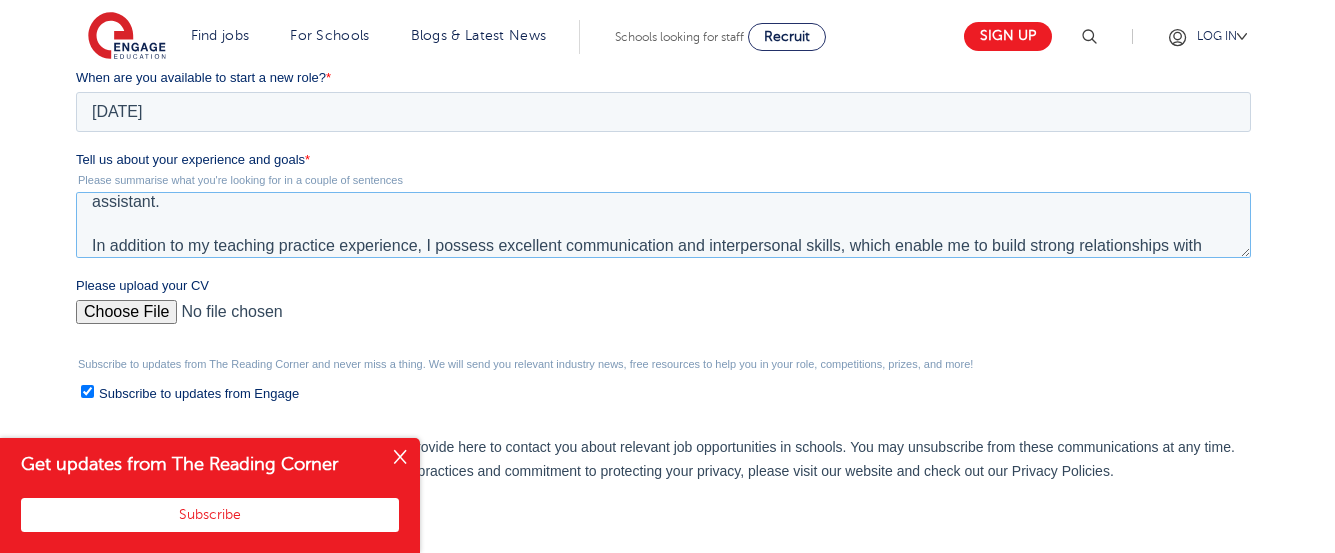 type on "Dear Hiring Manager,
I am writing to express my enthusiastic interest in the position of a Mathematics teacher at your school. As a dedicated secondary school teacher of Mathematics, I am confident that my skills and passion for education would make me an excellent fit for your team. Moreso, I am open to start working as a teaching assistant.
In addition to my teaching practice experience, I possess excellent communication and interpersonal skills, which enable me to build strong relationships with students, colleagues, and parents.I am proficient in both written and spoken English as well.
I have attached my CV, which provides further details about my qualifications and experience. I would welcome the opportunity to discuss my application and how I can contribute to the success of your school.
Thank you for considering my application.
Sincerely,
Emma Mumbi." 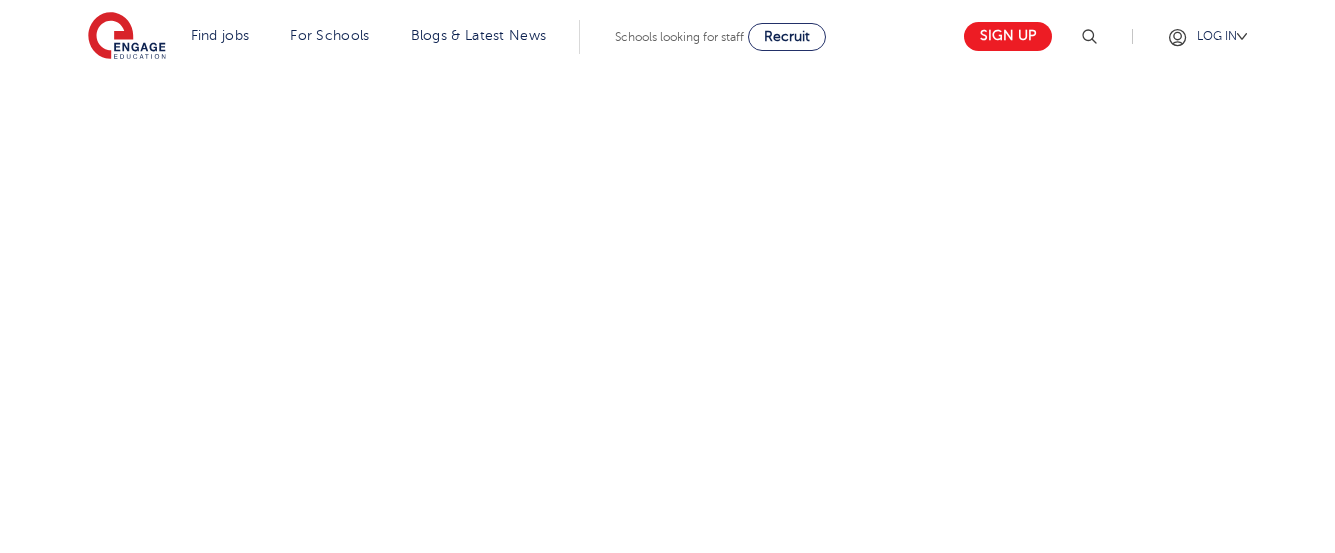 scroll, scrollTop: 514, scrollLeft: 0, axis: vertical 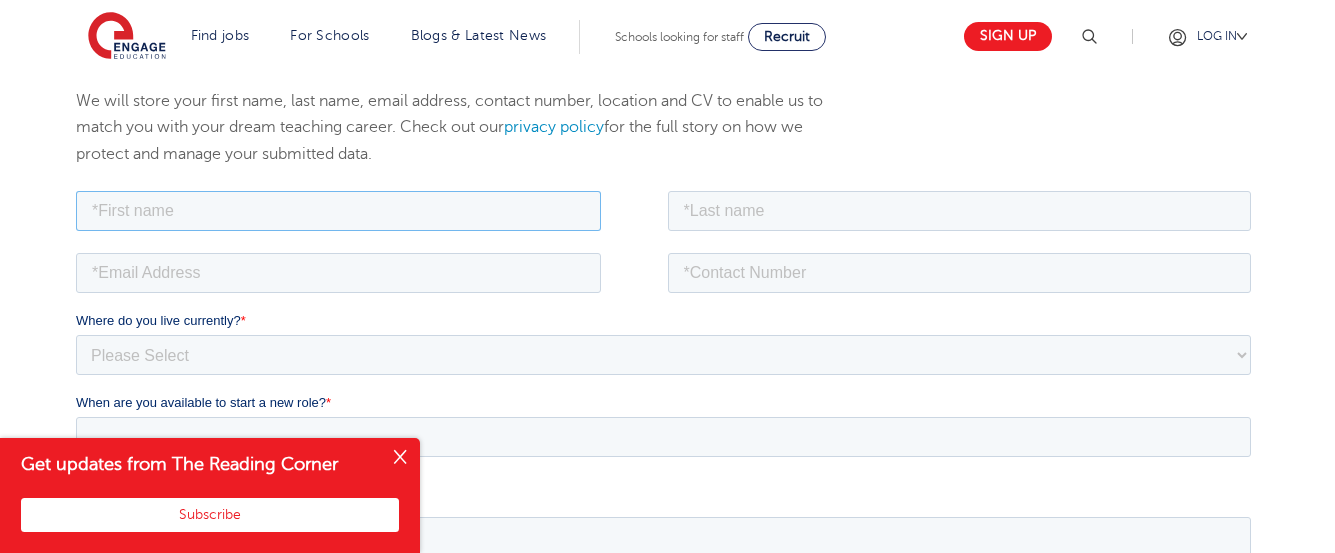 click at bounding box center [338, 210] 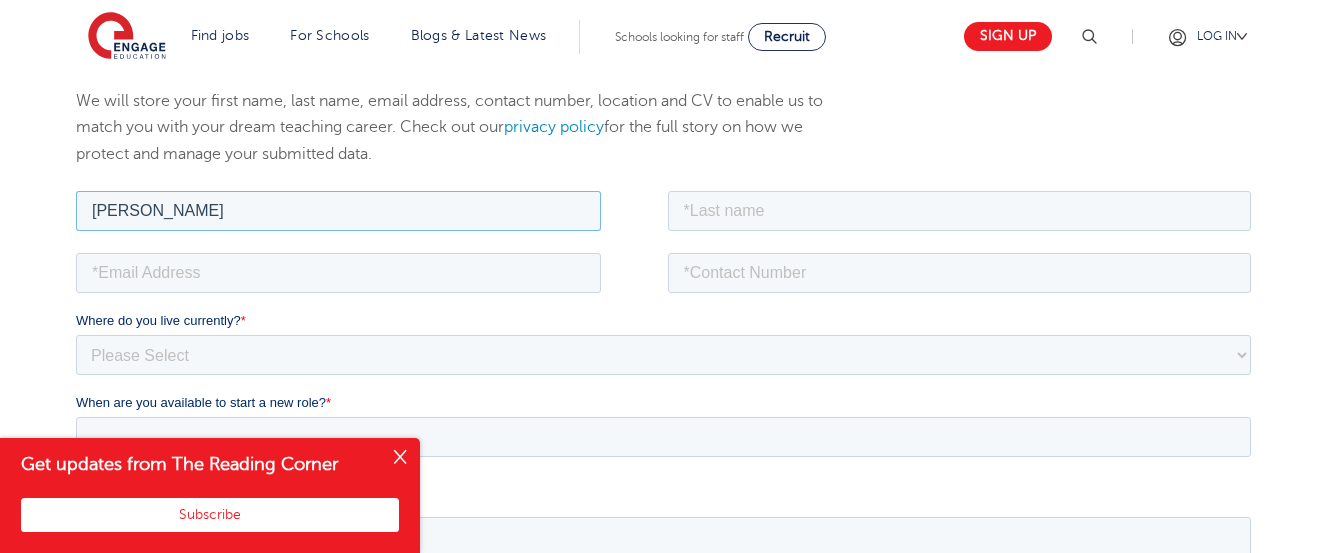 type on "Emma" 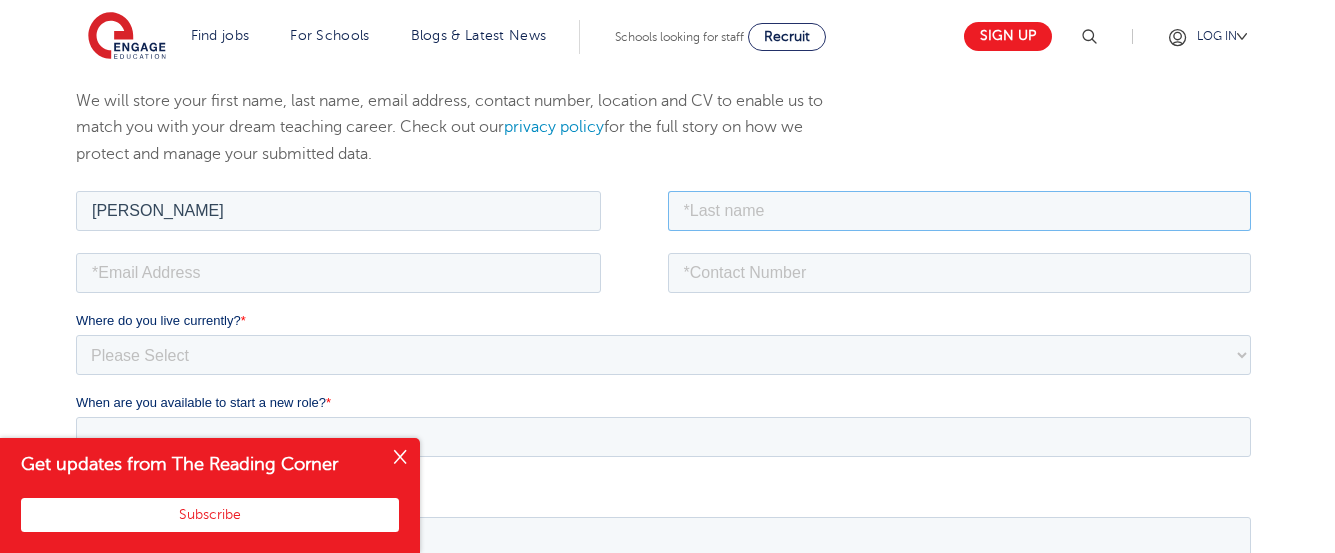 click at bounding box center (960, 210) 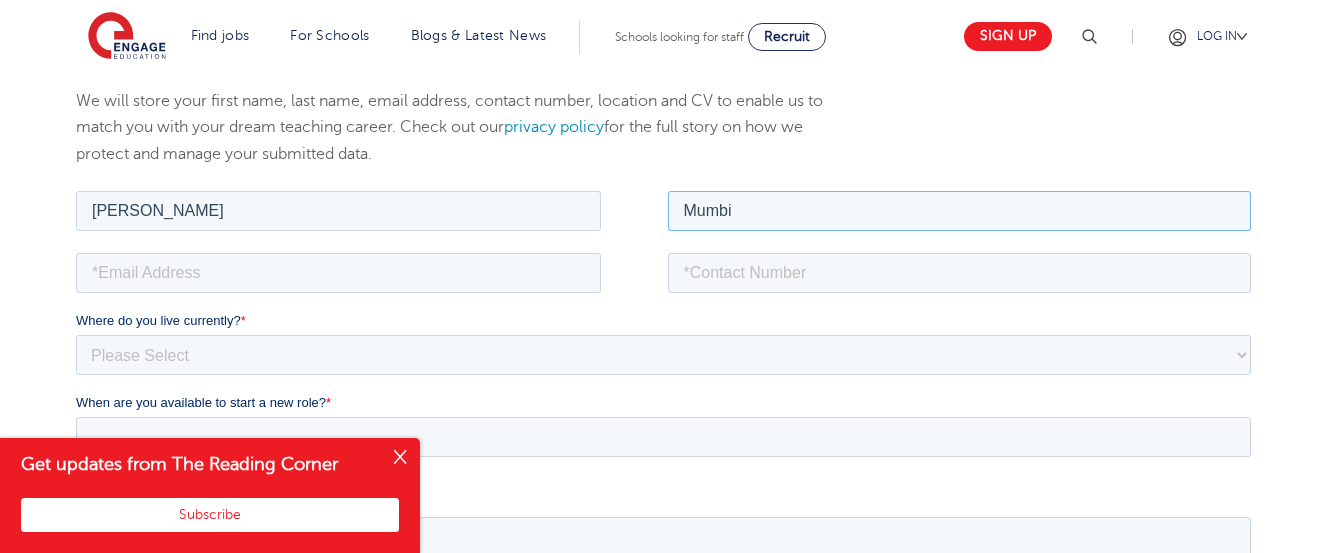 type on "Mumbi" 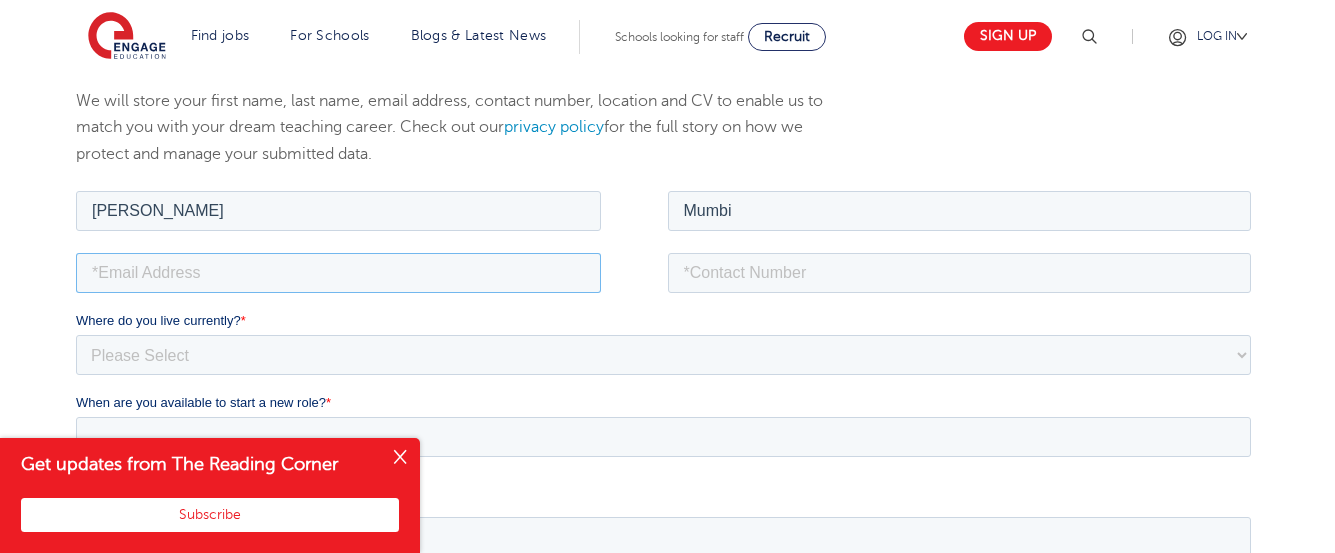 click at bounding box center [338, 272] 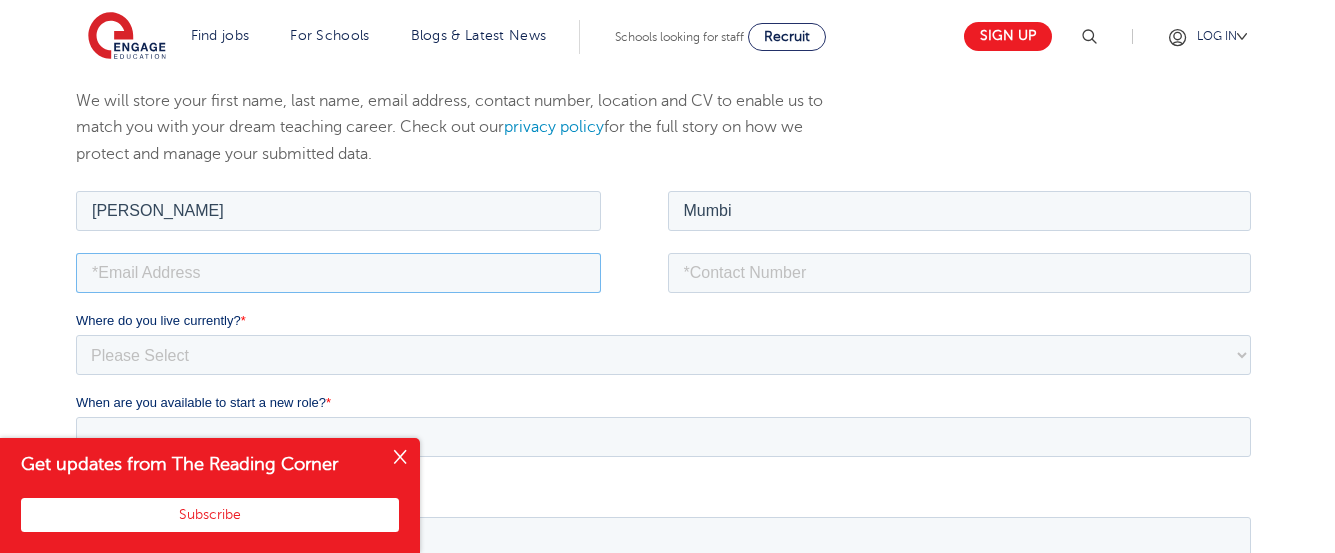 type on "emmamumbi32@gmail.com" 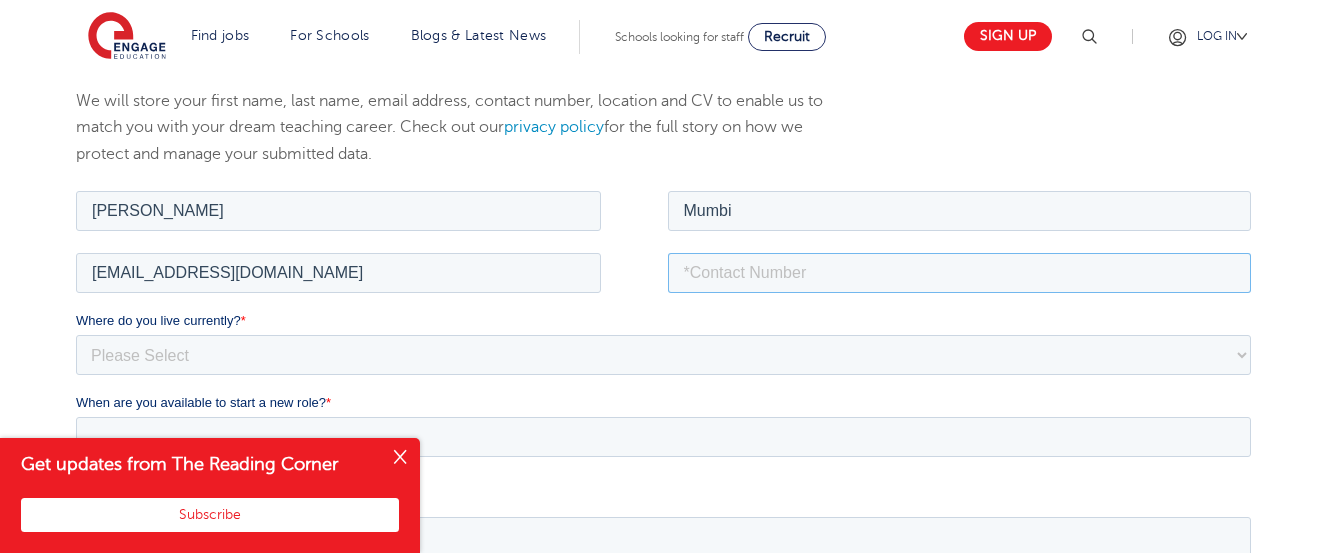 click at bounding box center (960, 272) 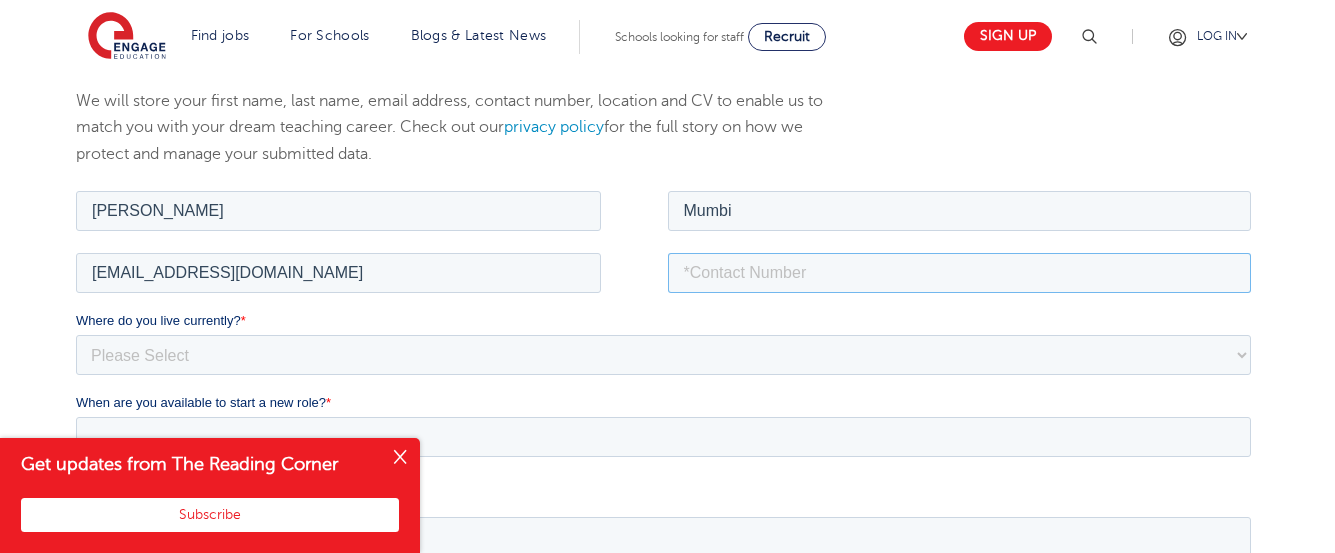 type on "254794770892" 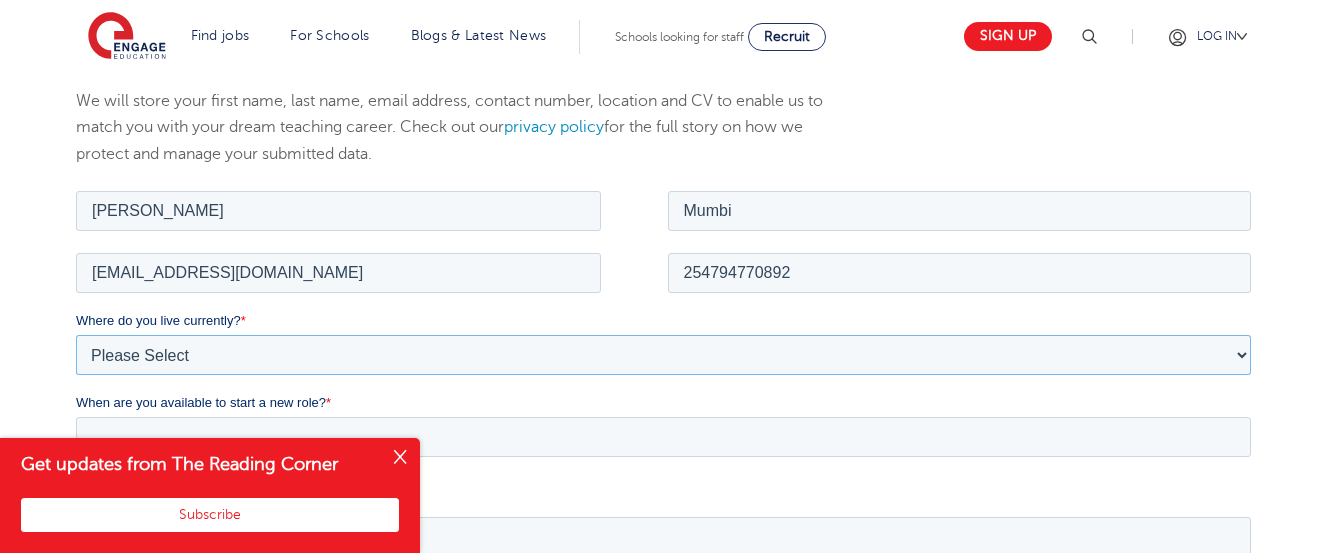 click on "Please Select UK Canada Ireland Australia New Zealand Europe USA South Africa Jamaica Africa Asia Middle East South America Caribbean" at bounding box center [663, 354] 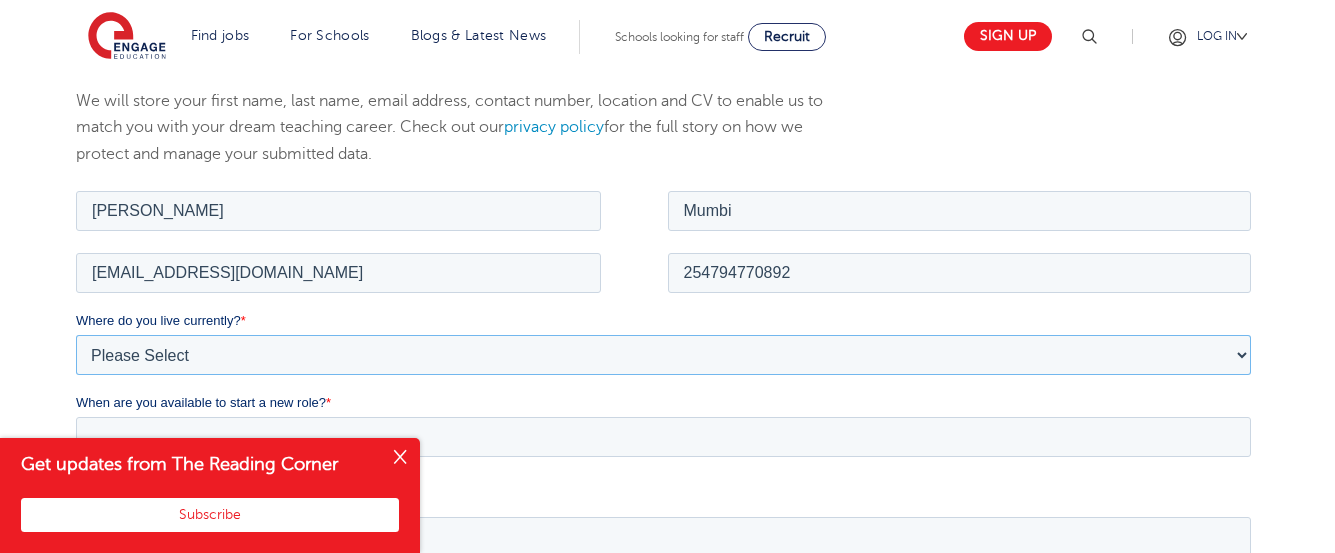 select on "Africa" 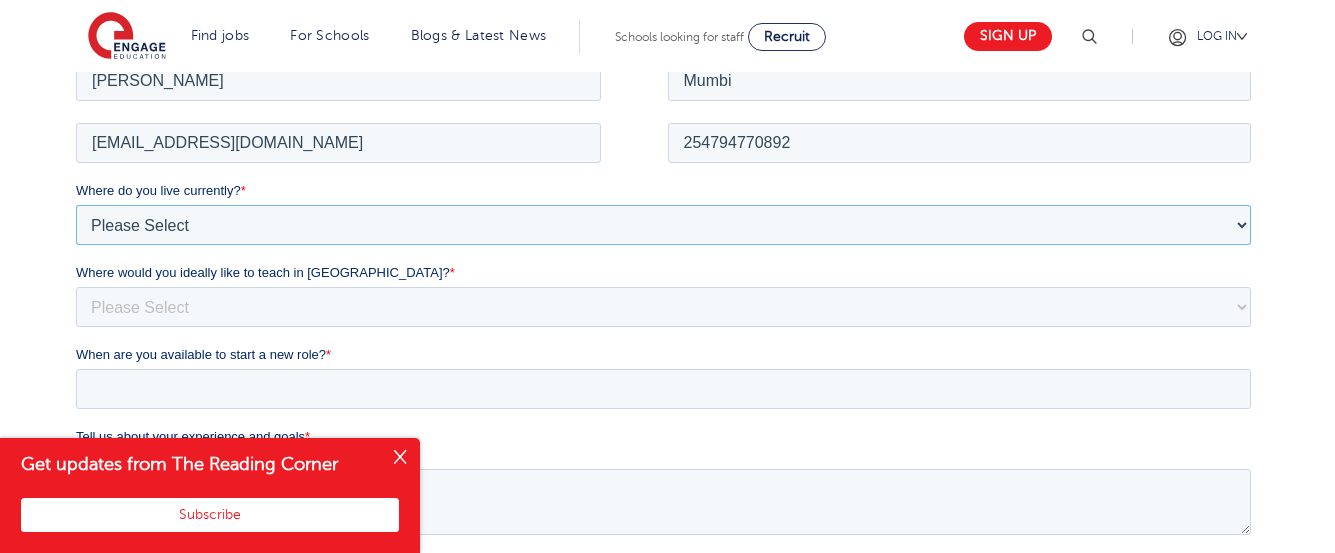 scroll, scrollTop: 452, scrollLeft: 0, axis: vertical 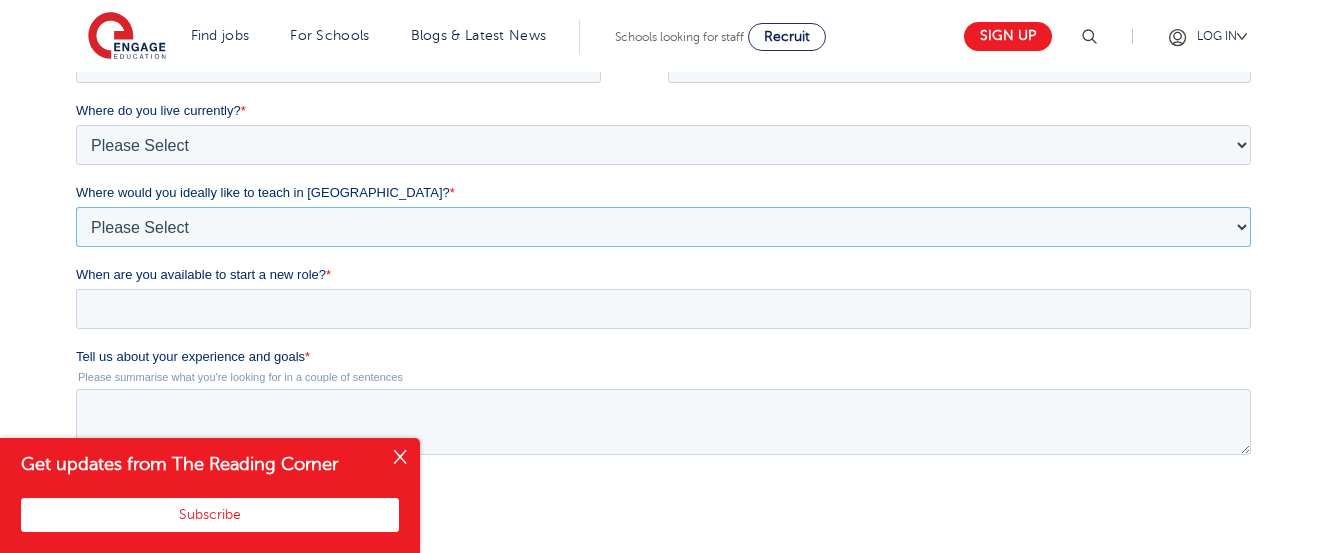 click on "Please Select I'm flexible! London Any city in England Greater London/Home Counties Somewhere more rural" at bounding box center (663, 227) 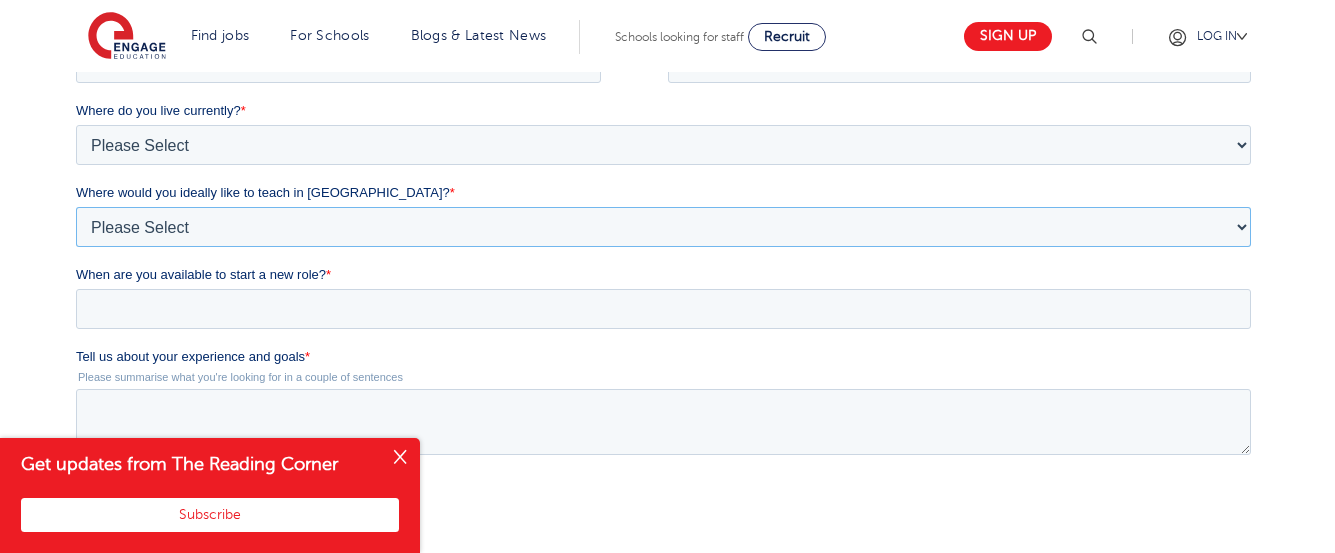 select on "Flexible" 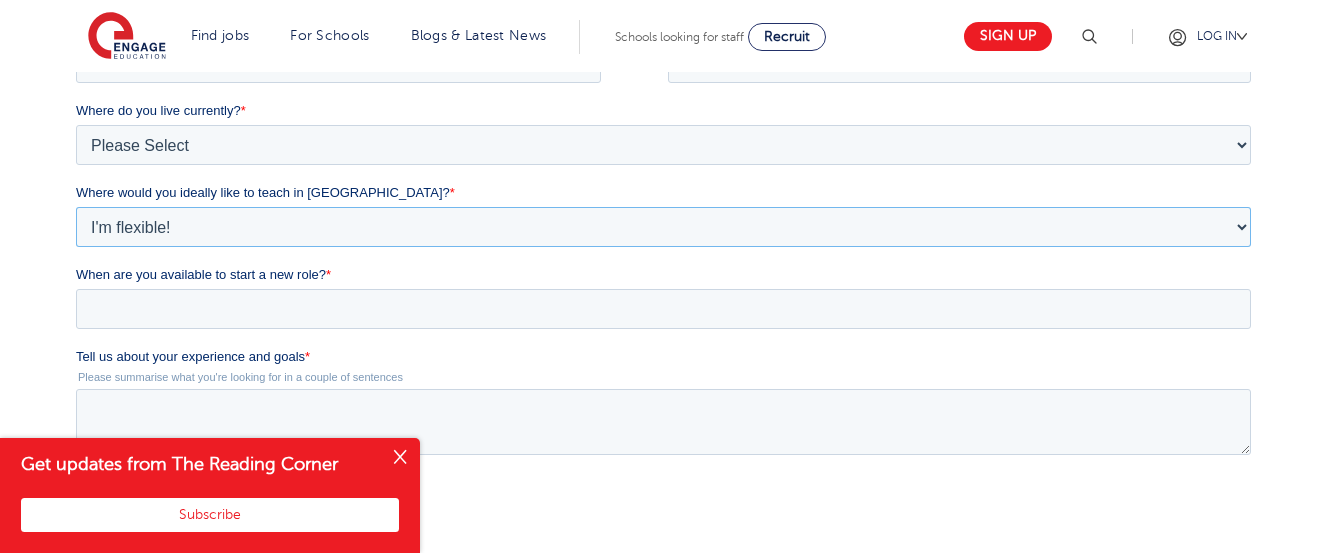 click on "Please Select I'm flexible! London Any city in England Greater London/Home Counties Somewhere more rural" at bounding box center (663, 227) 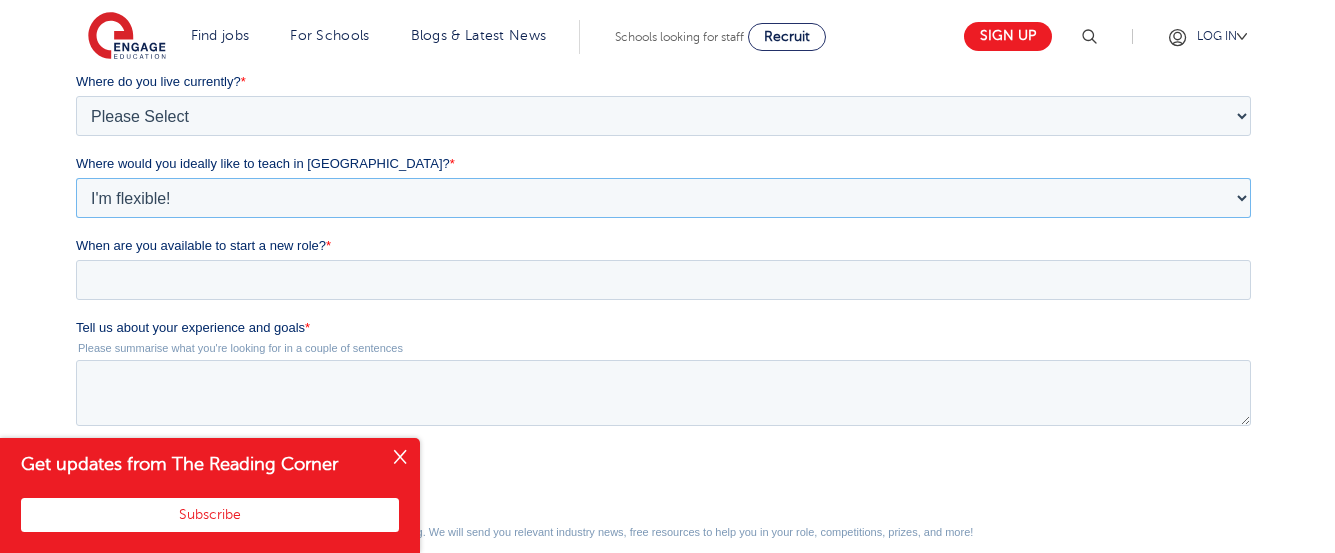 scroll, scrollTop: 480, scrollLeft: 0, axis: vertical 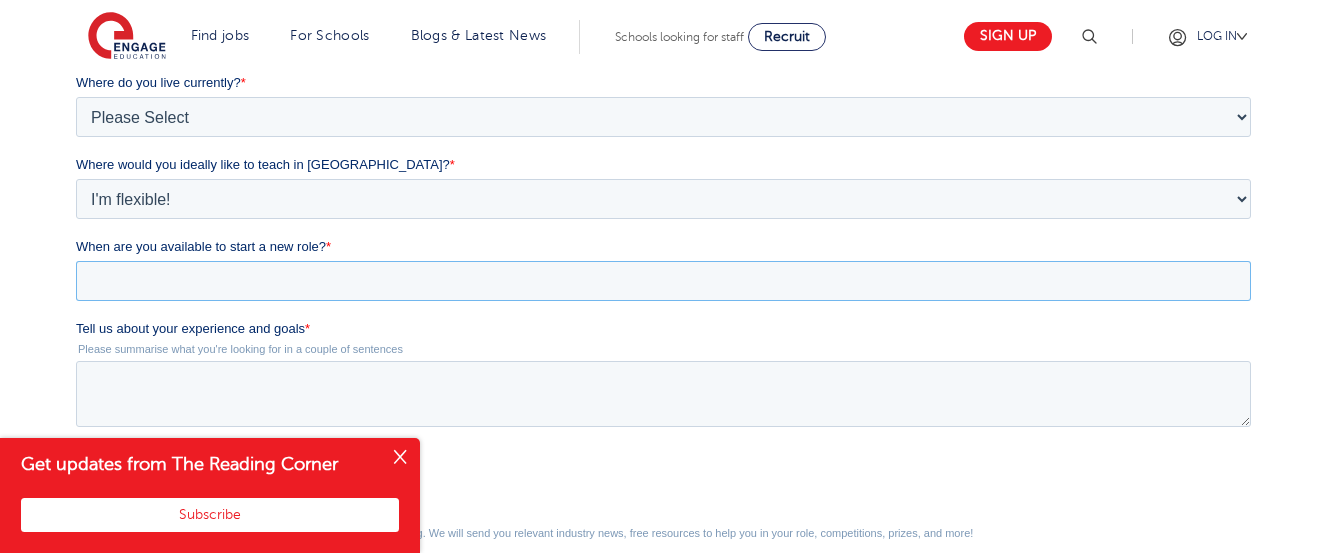 click on "When are you available to start a new role? *" at bounding box center (663, 281) 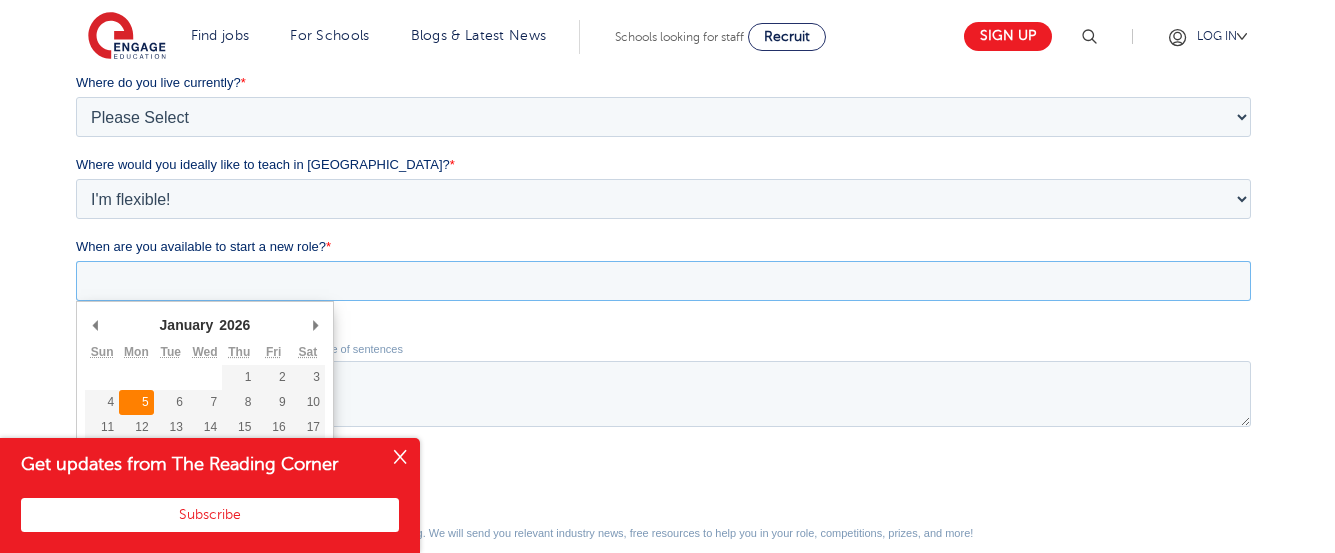 type on "2026-01-05" 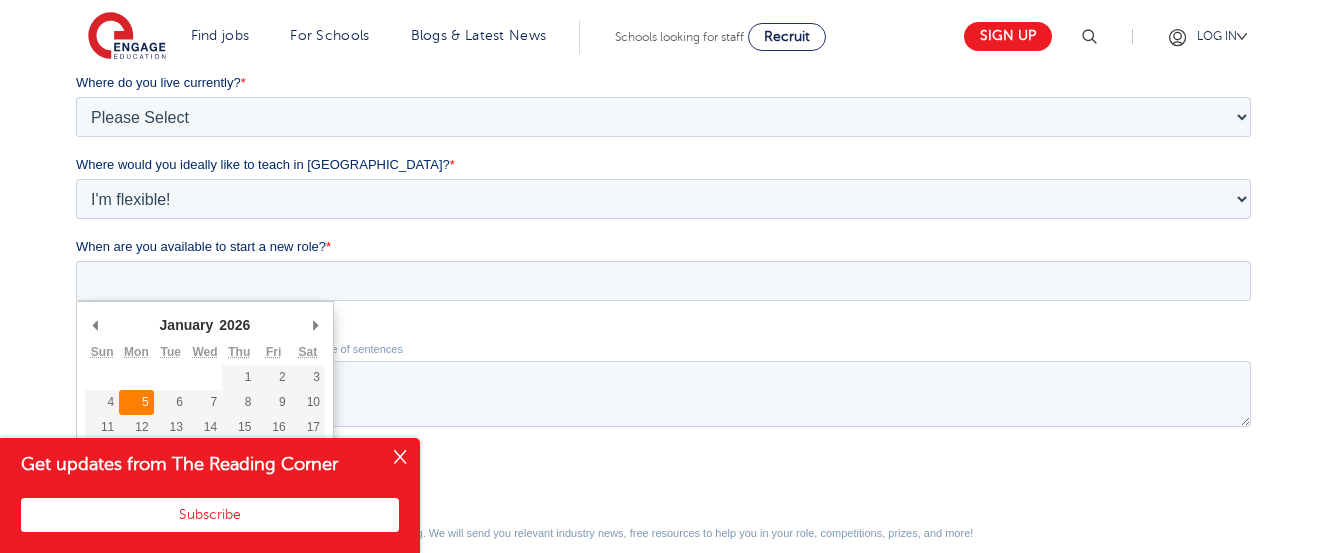type on "2026/01/05" 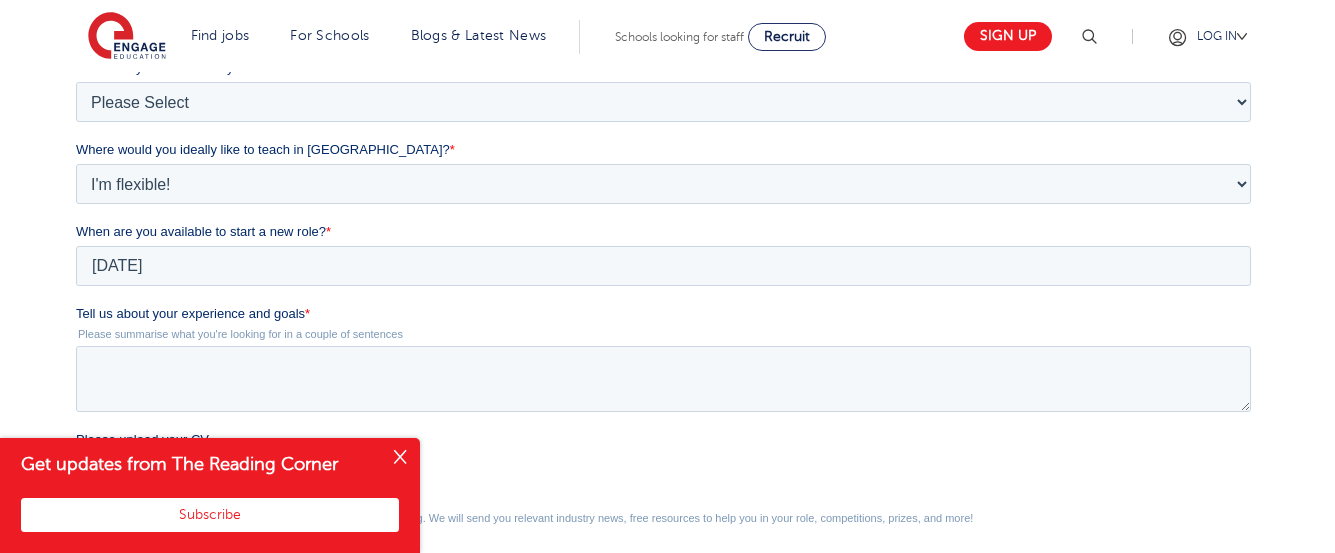 scroll, scrollTop: 498, scrollLeft: 0, axis: vertical 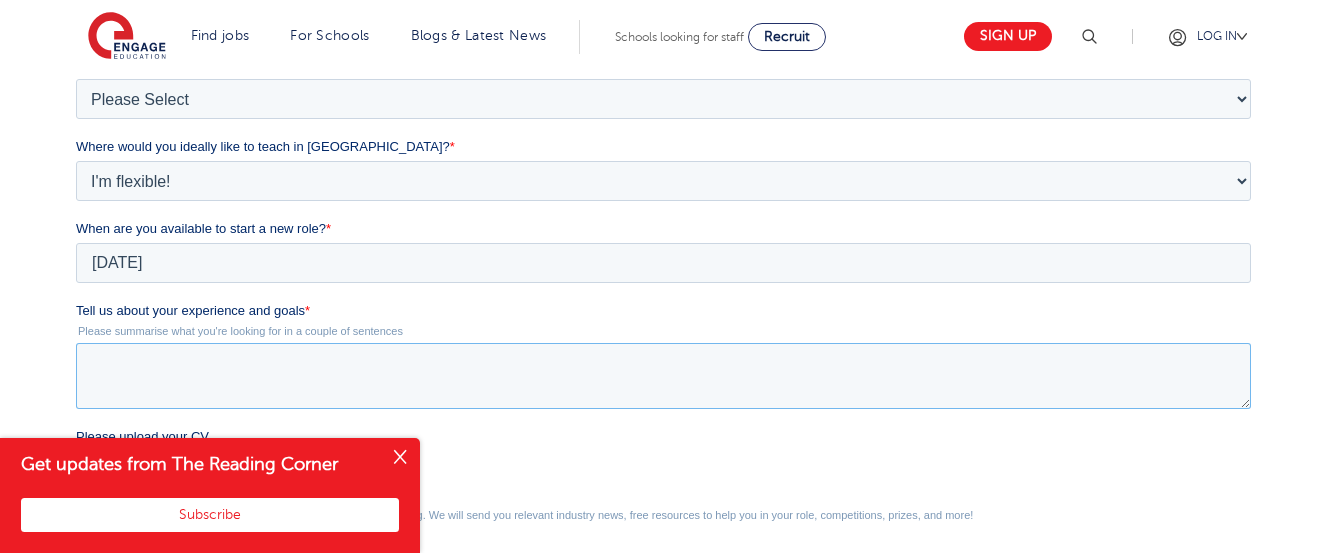 click on "Tell us about your experience and goals *" at bounding box center [663, 376] 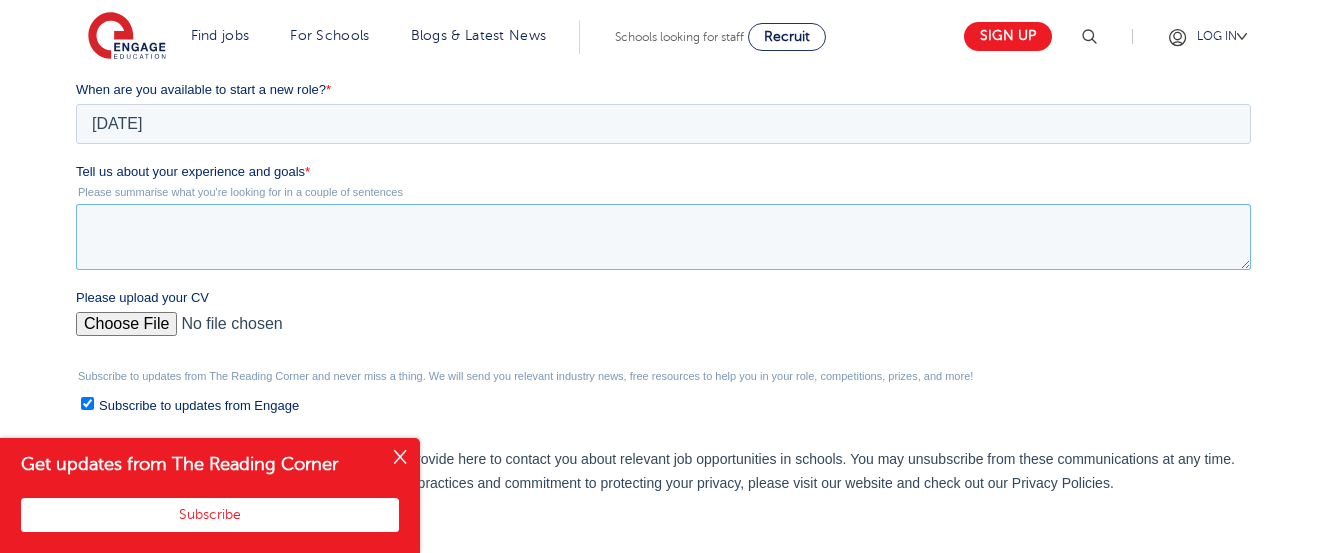 scroll, scrollTop: 636, scrollLeft: 0, axis: vertical 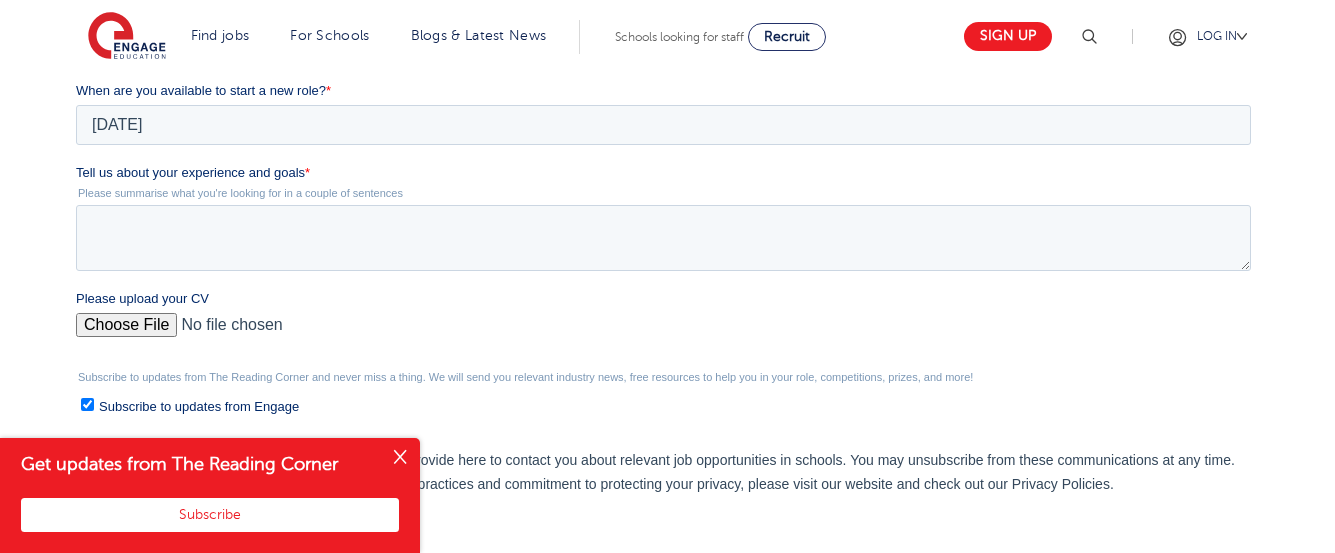 click on "Please upload your CV" at bounding box center (667, 321) 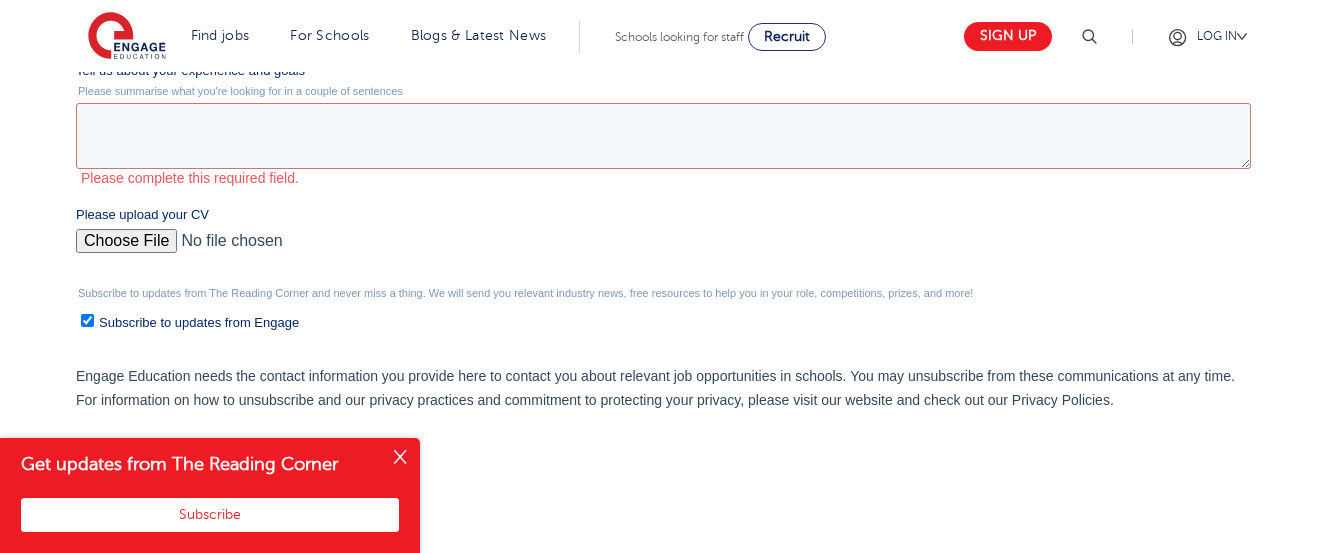 scroll, scrollTop: 675, scrollLeft: 0, axis: vertical 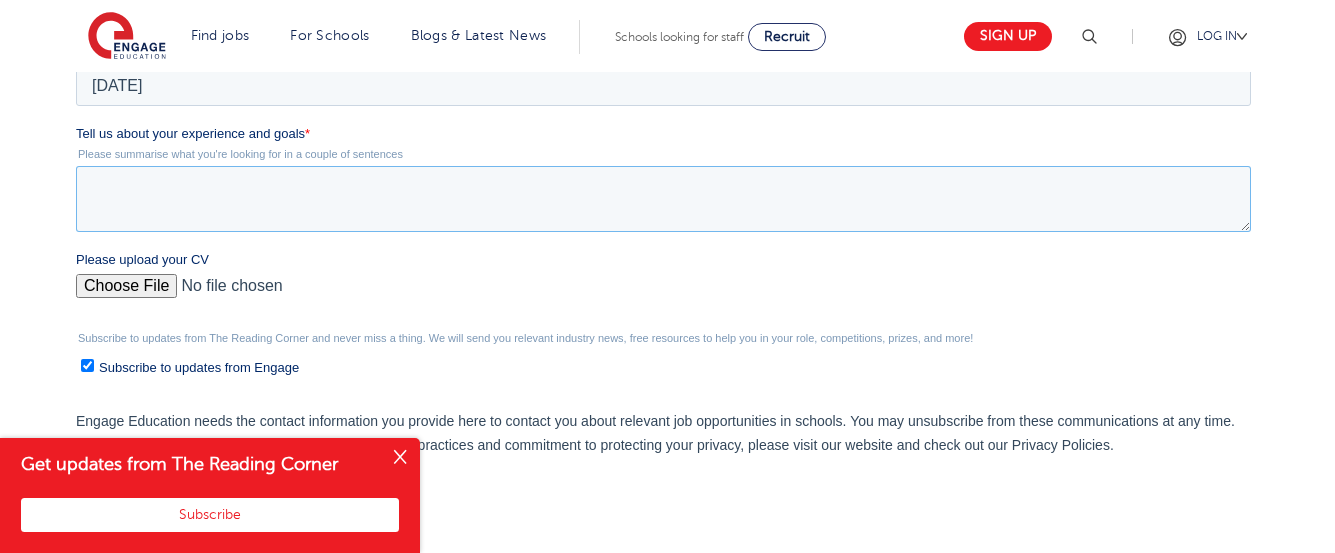 paste on "Dear Hiring Manager,
I am writing to express my enthusiastic interest in the position of a Mathematics teacher at your school. As a dedicated secondary school teacher of Mathematics, I am confident that my skills and passion for education would make me an excellent fit for your team.
In addition to my teaching practice experience, I possess excellent communication and interpersonal skills, which enable me to build strong relationships with students, colleagues, and parents.I am proficient in both written and spoken English as well.
I have attached my CV, which provides further details about my qualifications and experience. I would welcome the opportunity to discuss my application and how I can contribute to the success of your school.
Thank you for considering my application.
Sincerely,
Emma Mumbi." 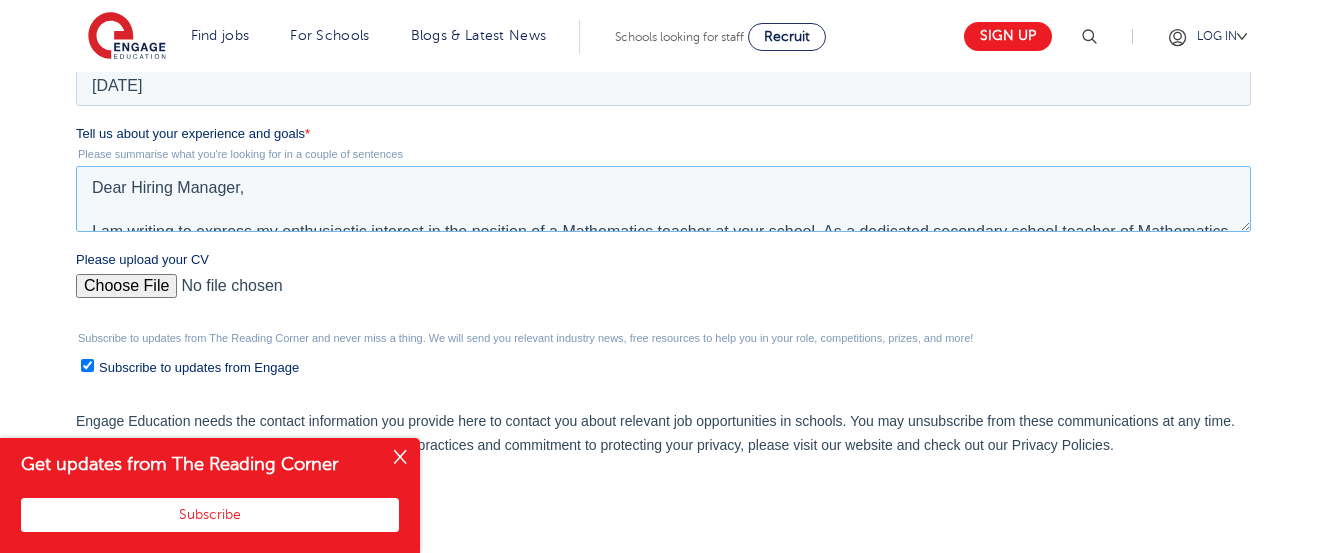 scroll, scrollTop: 317, scrollLeft: 0, axis: vertical 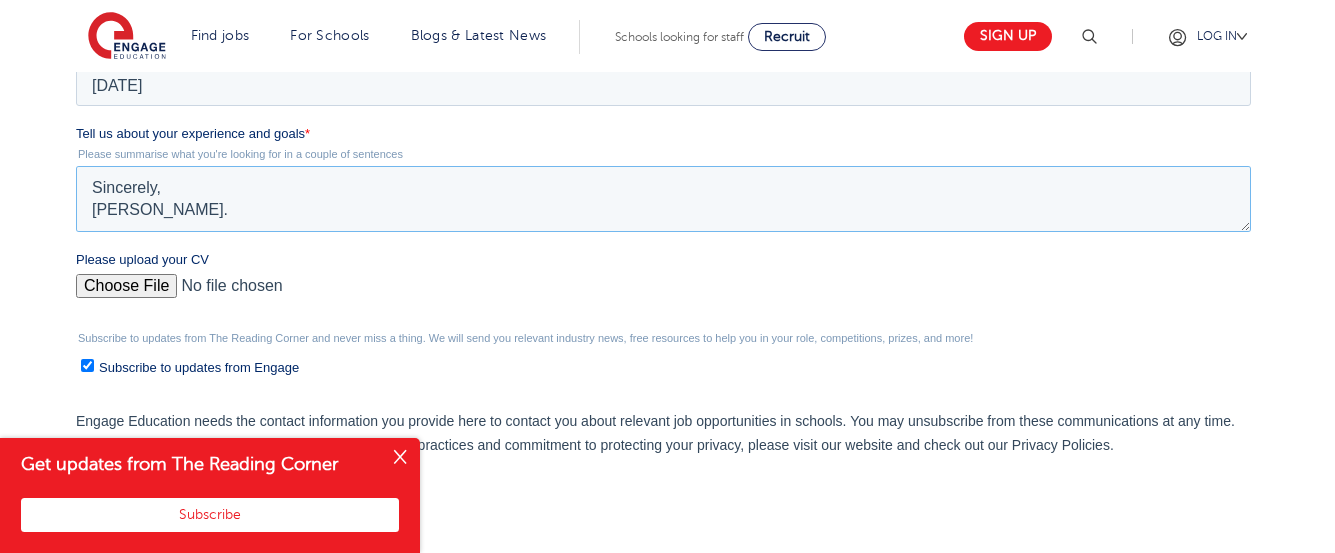 click on "Dear Hiring Manager,
I am writing to express my enthusiastic interest in the position of a Mathematics teacher at your school. As a dedicated secondary school teacher of Mathematics, I am confident that my skills and passion for education would make me an excellent fit for your team.
In addition to my teaching practice experience, I possess excellent communication and interpersonal skills, which enable me to build strong relationships with students, colleagues, and parents.I am proficient in both written and spoken English as well.
I have attached my CV, which provides further details about my qualifications and experience. I would welcome the opportunity to discuss my application and how I can contribute to the success of your school.
Thank you for considering my application.
Sincerely,
Emma Mumbi." at bounding box center [663, 199] 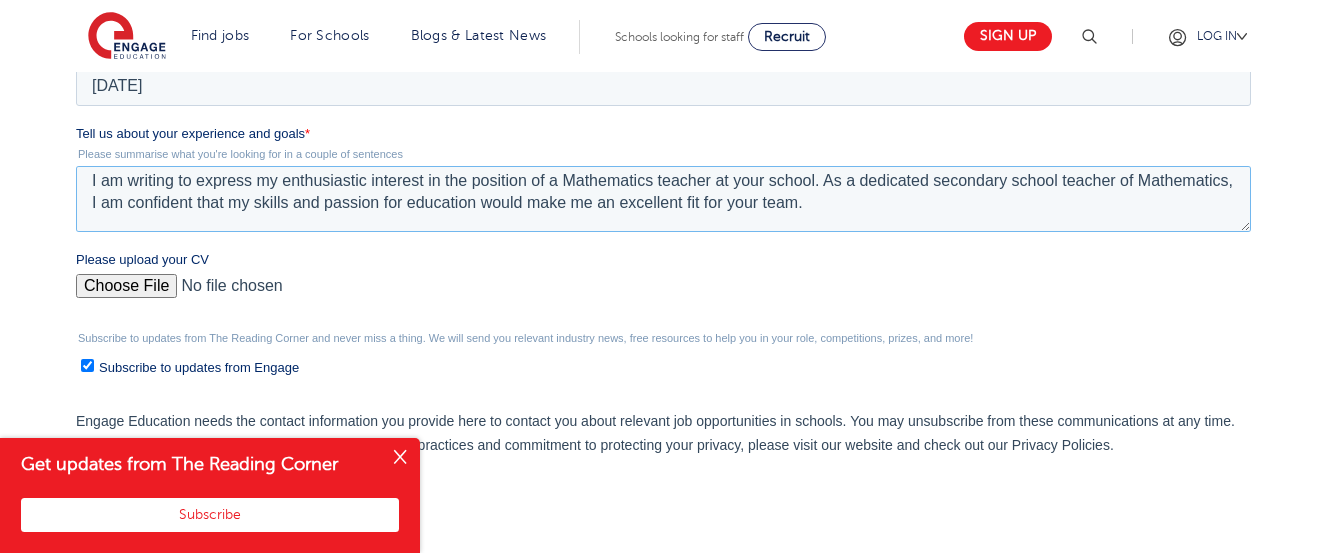 scroll, scrollTop: 55, scrollLeft: 0, axis: vertical 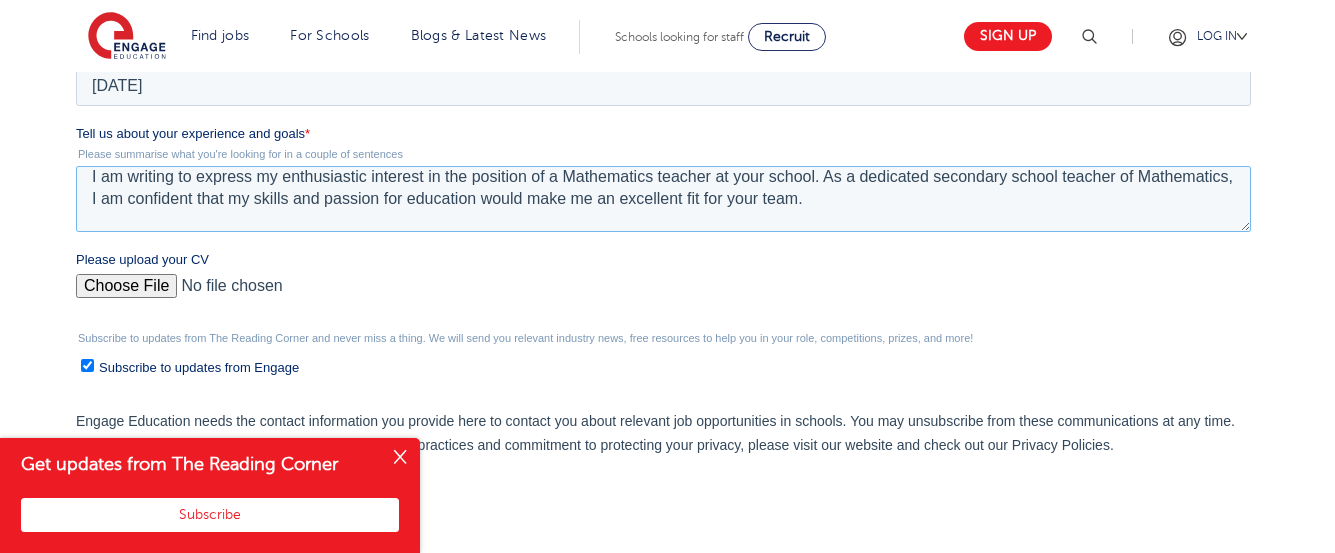 click on "Dear Hiring Manager,
I am writing to express my enthusiastic interest in the position of a Mathematics teacher at your school. As a dedicated secondary school teacher of Mathematics, I am confident that my skills and passion for education would make me an excellent fit for your team.
In addition to my teaching practice experience, I possess excellent communication and interpersonal skills, which enable me to build strong relationships with students, colleagues, and parents.I am proficient in both written and spoken English as well.
I have attached my CV, which provides further details about my qualifications and experience. I would welcome the opportunity to discuss my application and how I can contribute to the success of your school.
Thank you for considering my application.
Sincerely,
Emma Mumbi." at bounding box center [663, 199] 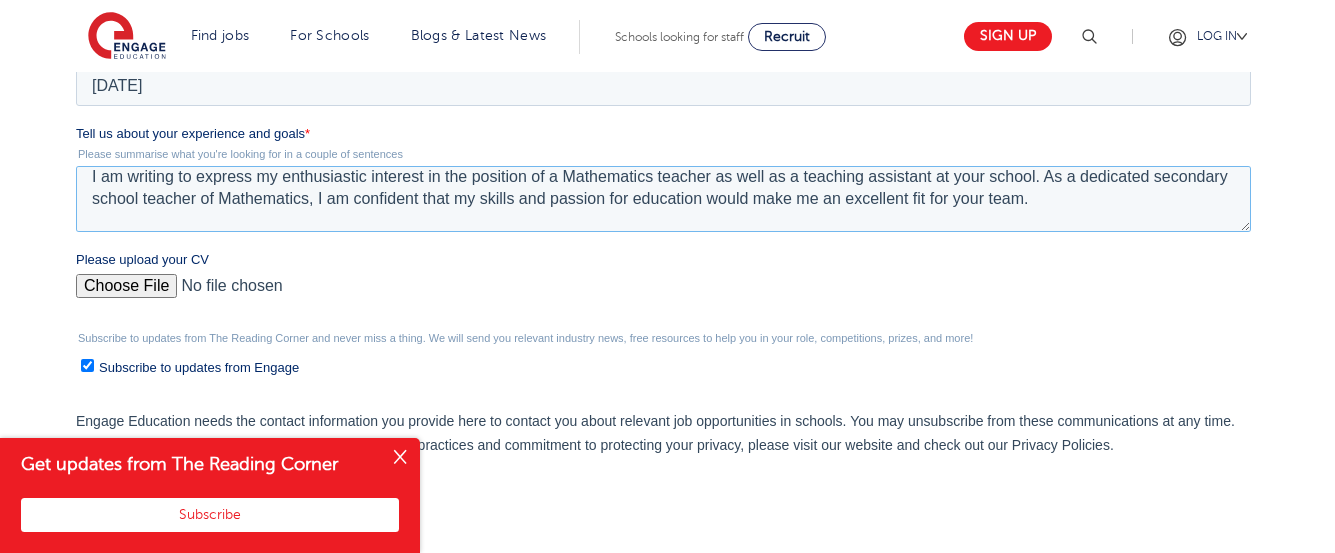 click on "Dear Hiring Manager,
I am writing to express my enthusiastic interest in the position of a Mathematics teacher as well as a teaching assistant at your school. As a dedicated secondary school teacher of Mathematics, I am confident that my skills and passion for education would make me an excellent fit for your team.
In addition to my teaching practice experience, I possess excellent communication and interpersonal skills, which enable me to build strong relationships with students, colleagues, and parents.I am proficient in both written and spoken English as well.
I have attached my CV, which provides further details about my qualifications and experience. I would welcome the opportunity to discuss my application and how I can contribute to the success of your school.
Thank you for considering my application.
Sincerely,
Emma Mumbi." at bounding box center (663, 199) 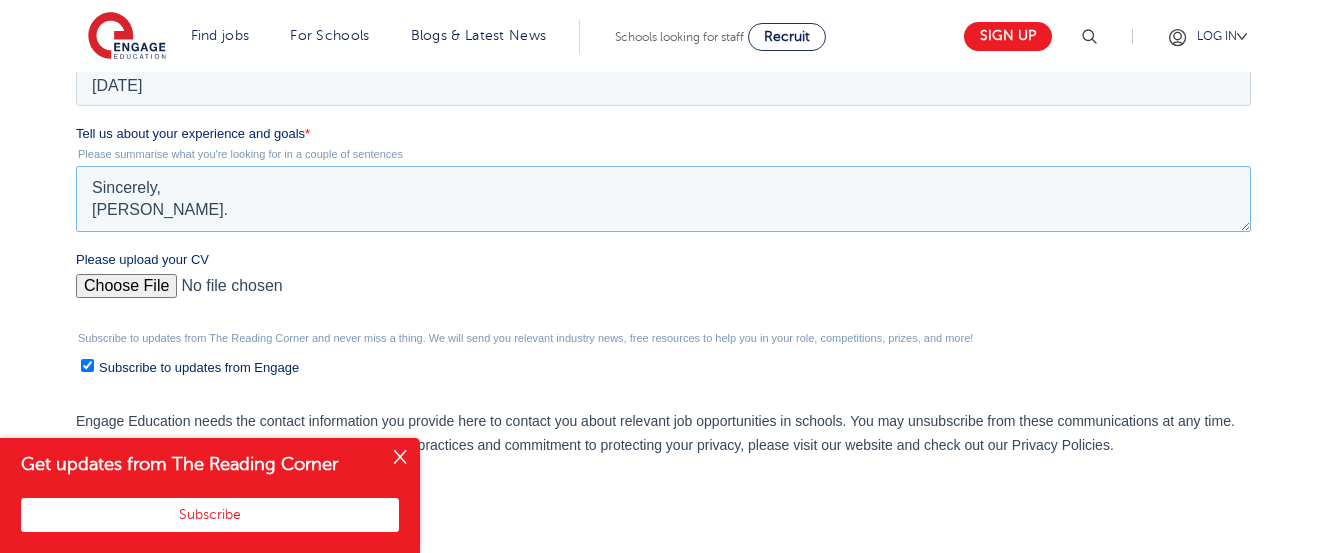 scroll, scrollTop: 312, scrollLeft: 0, axis: vertical 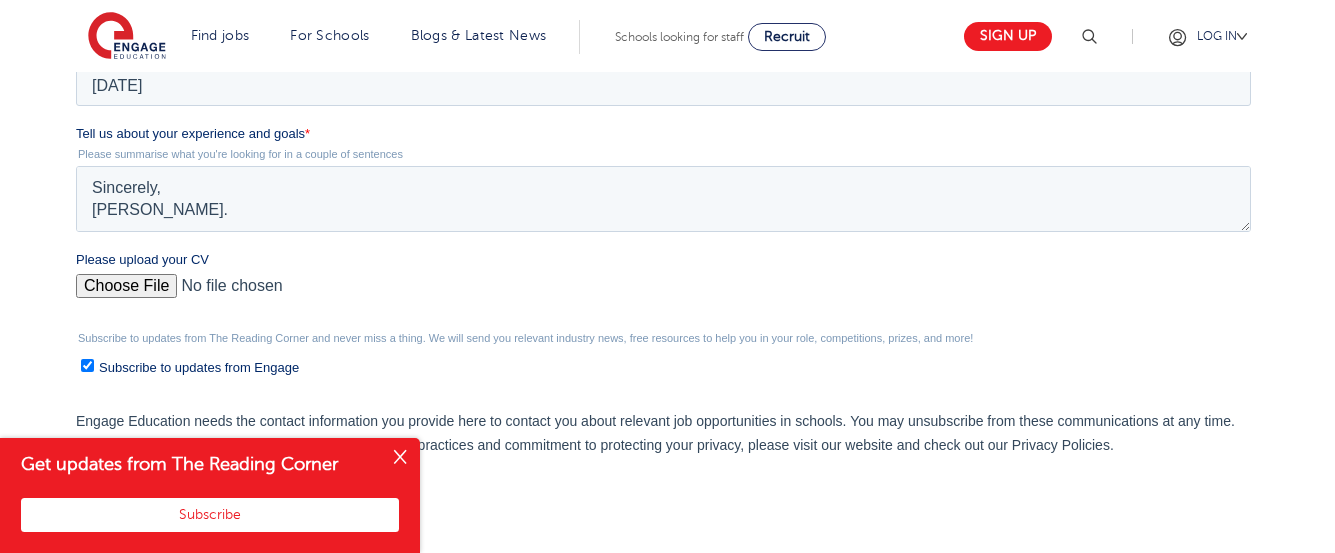 click on "Please upload your CV" at bounding box center [663, 294] 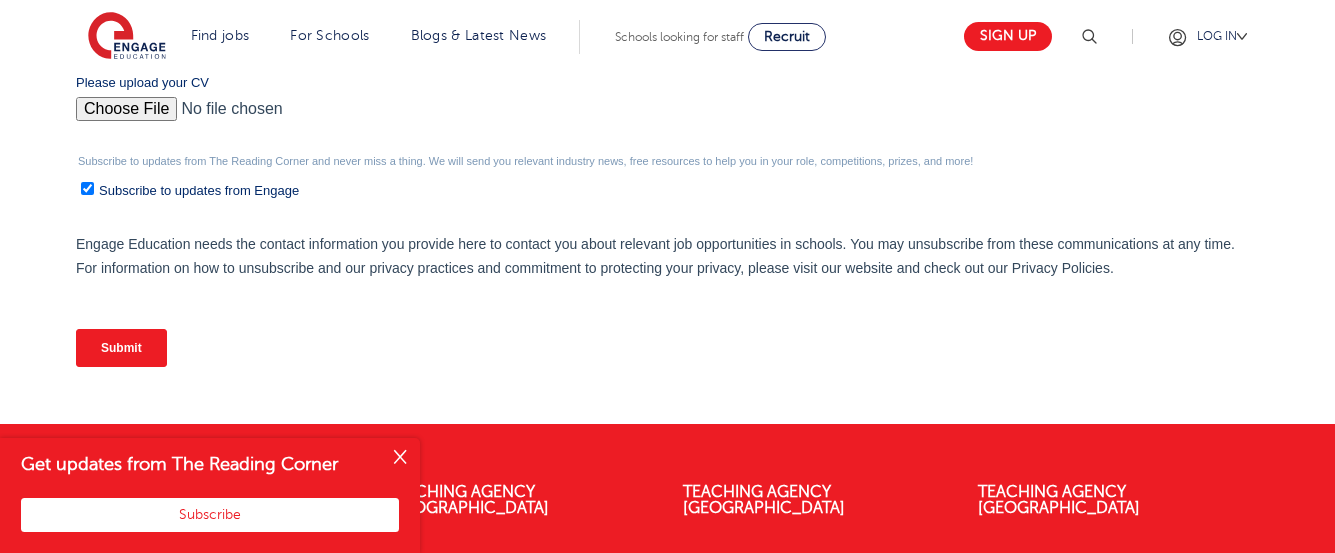 scroll, scrollTop: 896, scrollLeft: 0, axis: vertical 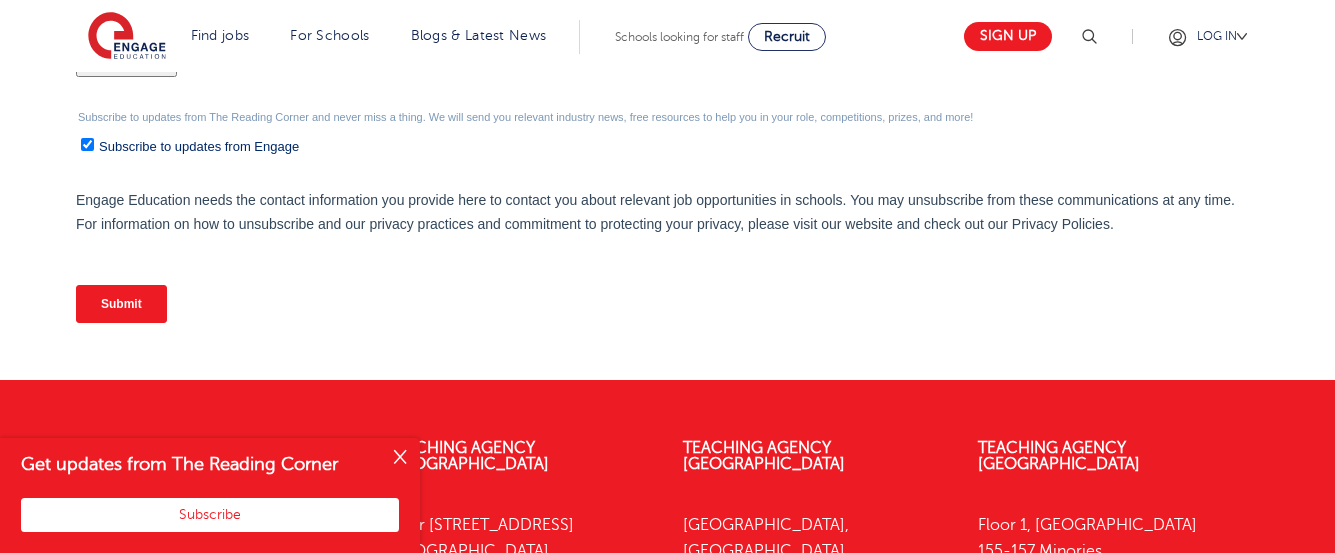 click on "Submit" at bounding box center [121, 304] 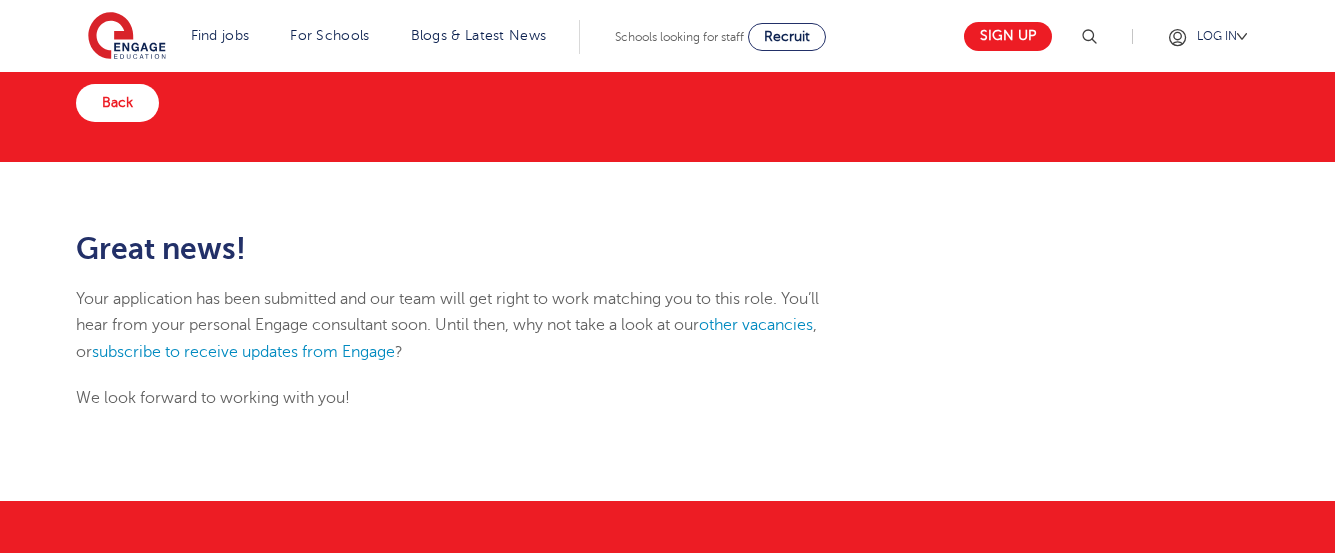 scroll, scrollTop: 168, scrollLeft: 0, axis: vertical 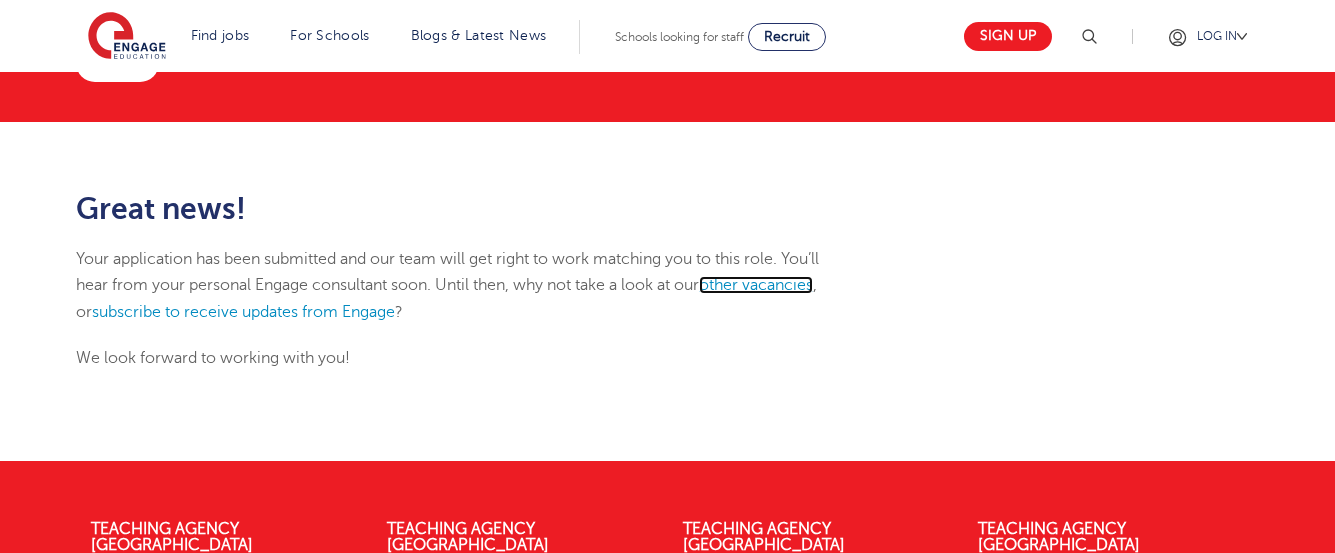 click on "other vacancies" at bounding box center [756, 285] 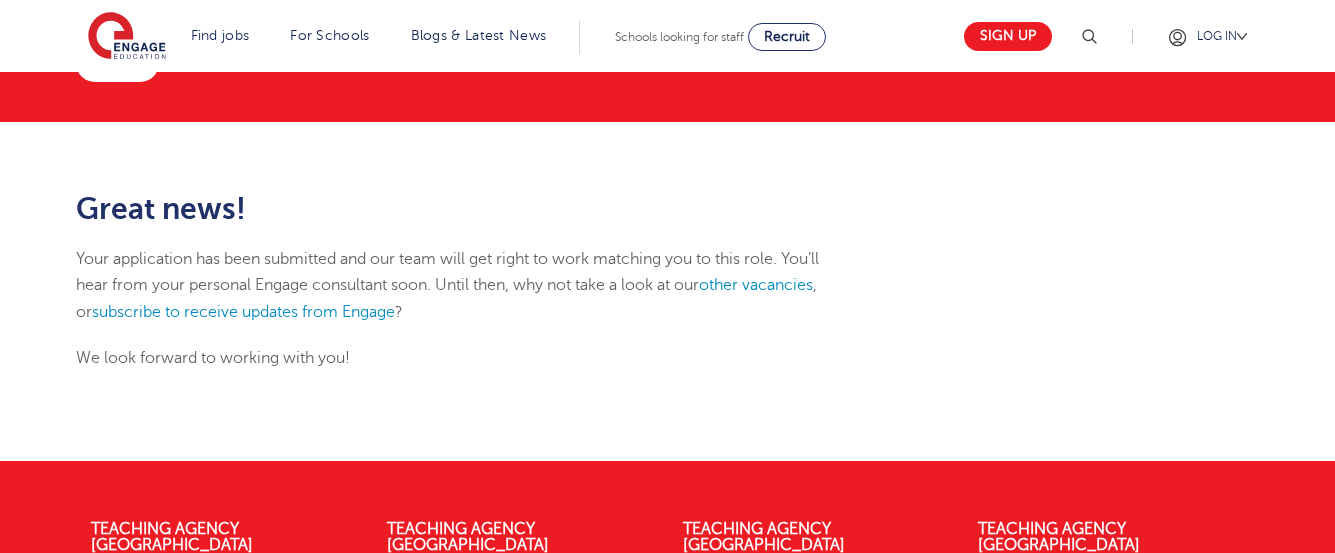 click on "Great news! Your application has been submitted and our team will get right to work matching you to this role. You’ll hear from your personal Engage consultant soon. Until then, why not take a look at our  other vacancies , or  subscribe to receive updates from Engage ? We look forward to working with you!" at bounding box center [667, 291] 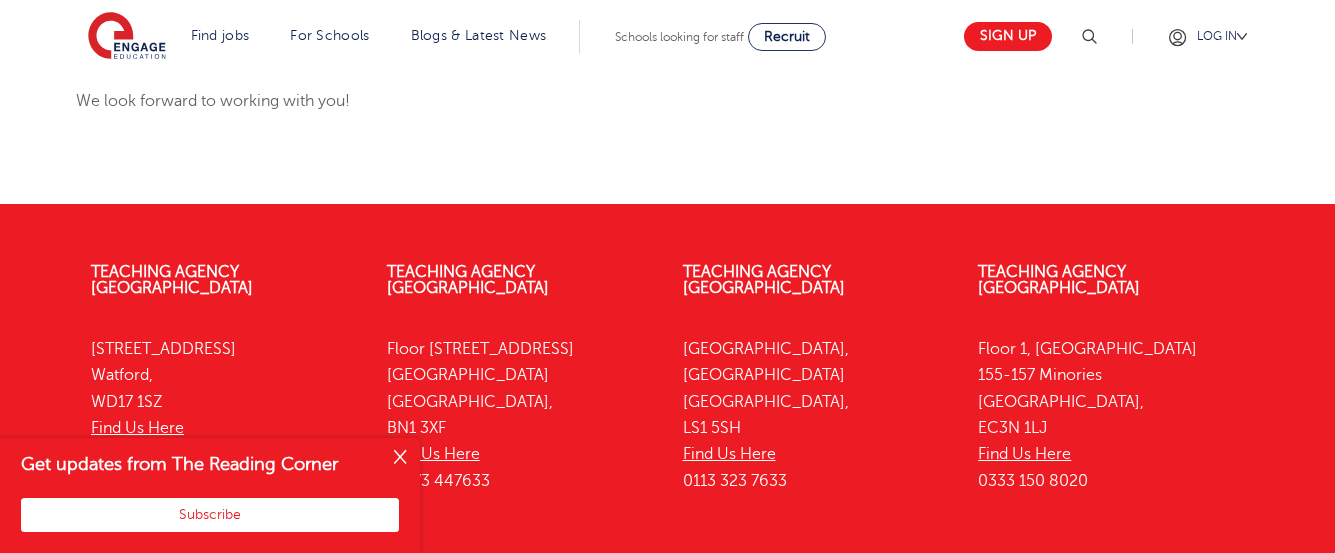 scroll, scrollTop: 408, scrollLeft: 0, axis: vertical 